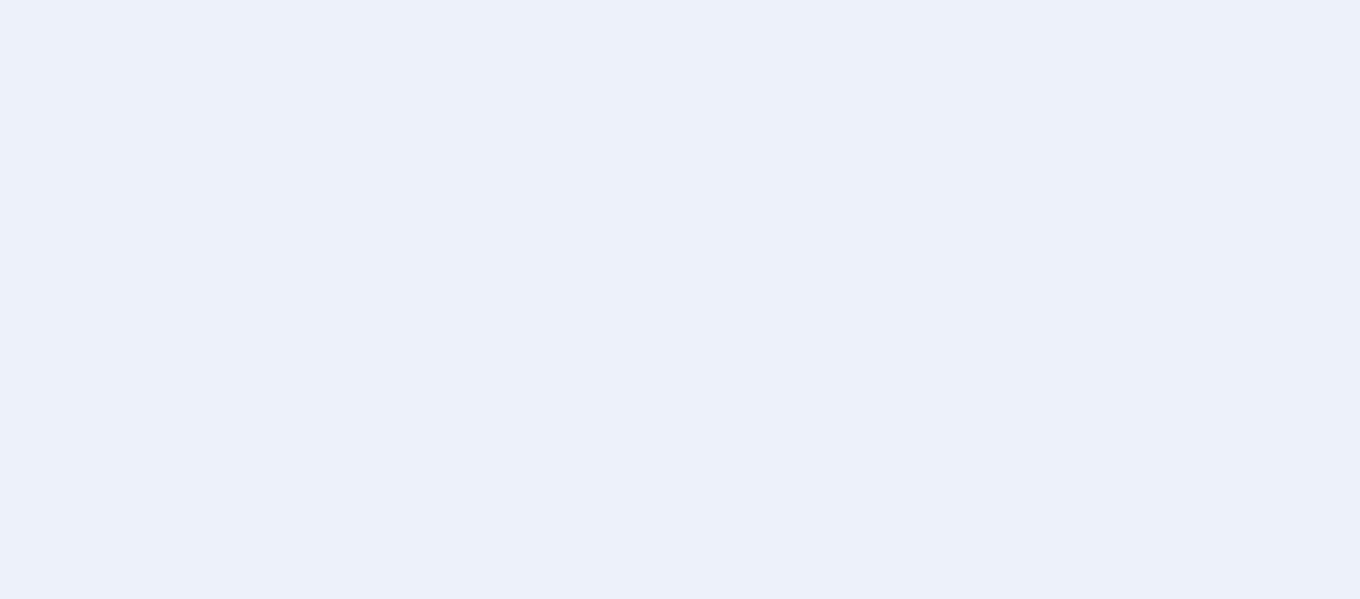 scroll, scrollTop: 0, scrollLeft: 0, axis: both 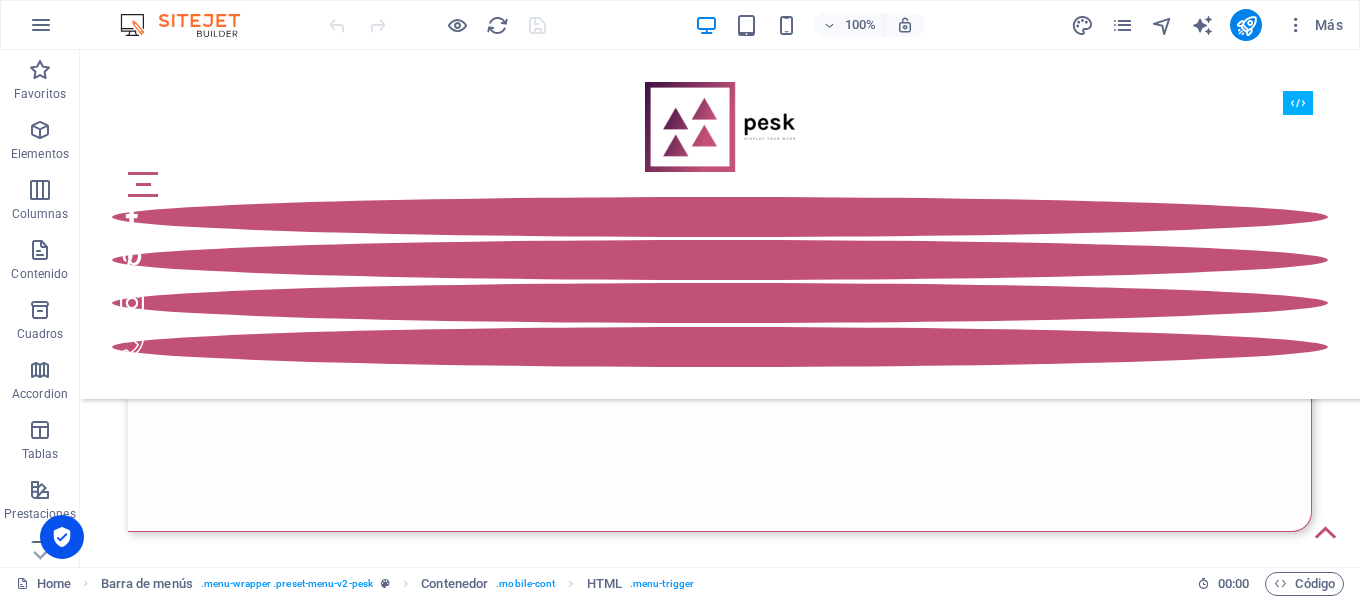 click on "Home Barra de menús . menu-wrapper .preset-menu-v2-pesk Contenedor . mobile-cont HTML . menu-trigger 00 : 00 Código" at bounding box center (680, 583) 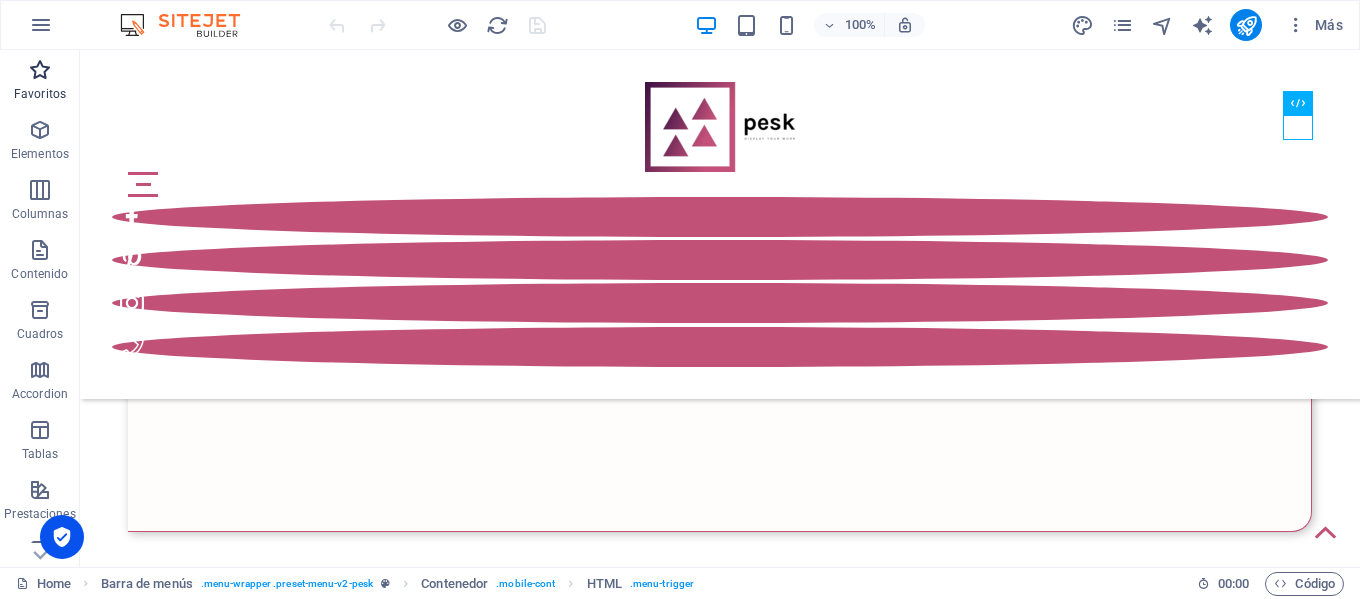 click at bounding box center [40, 70] 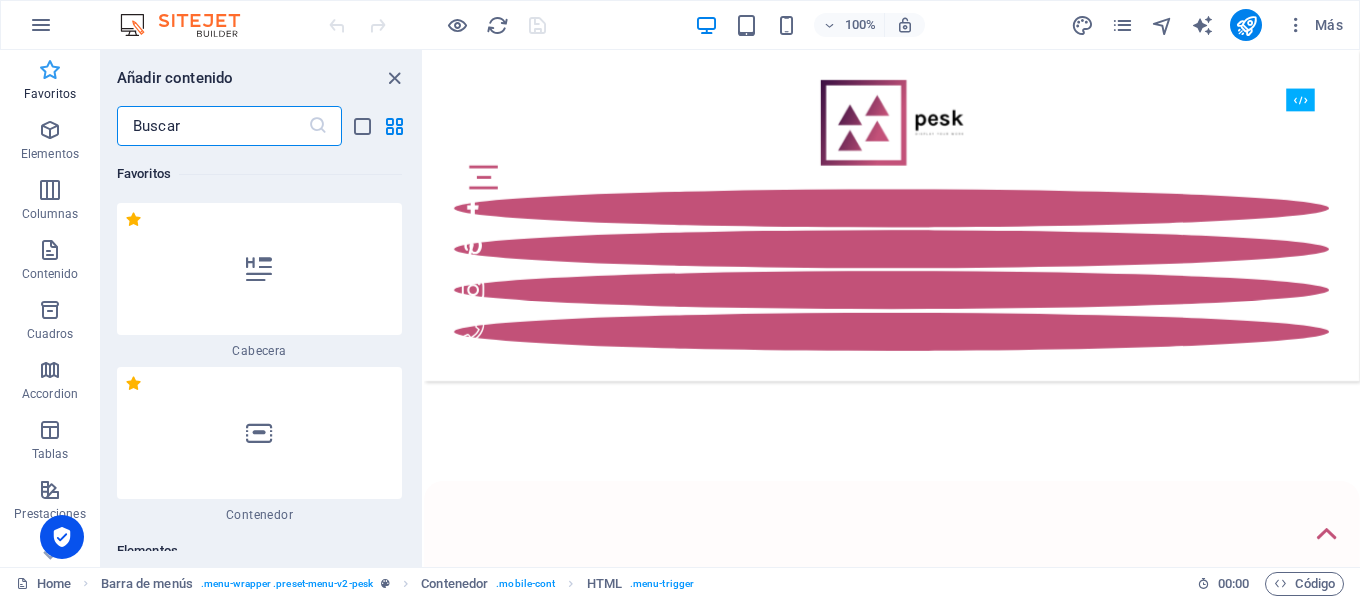 scroll, scrollTop: 3481, scrollLeft: 0, axis: vertical 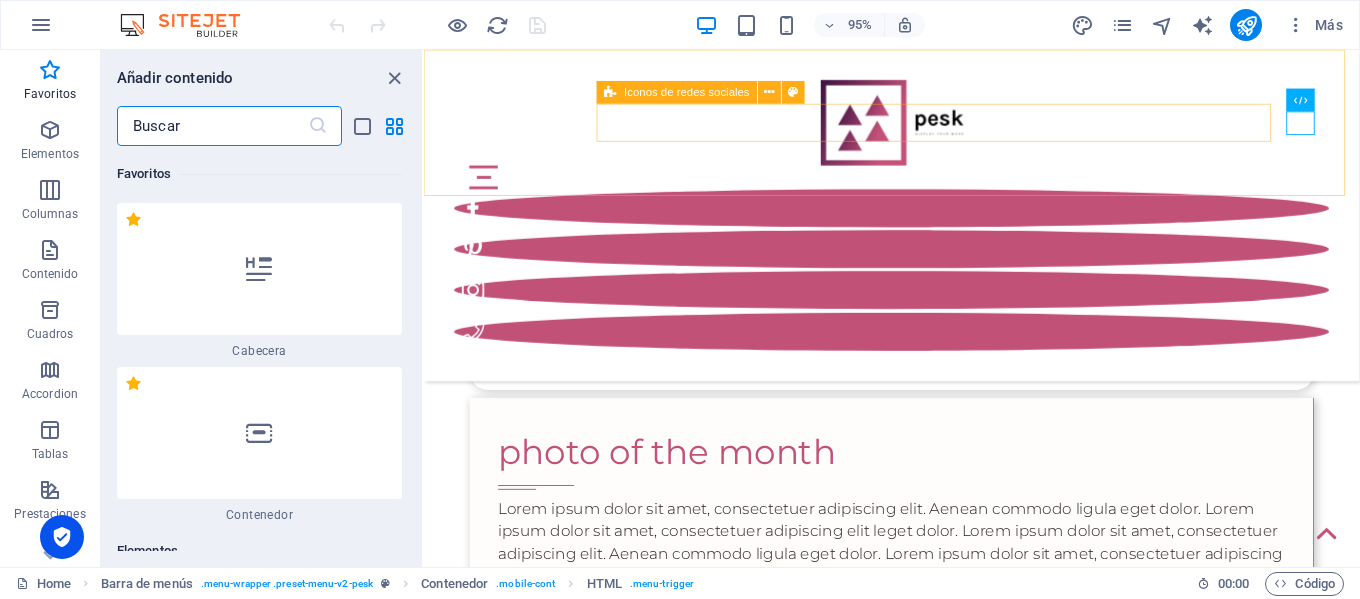 click at bounding box center (916, 282) 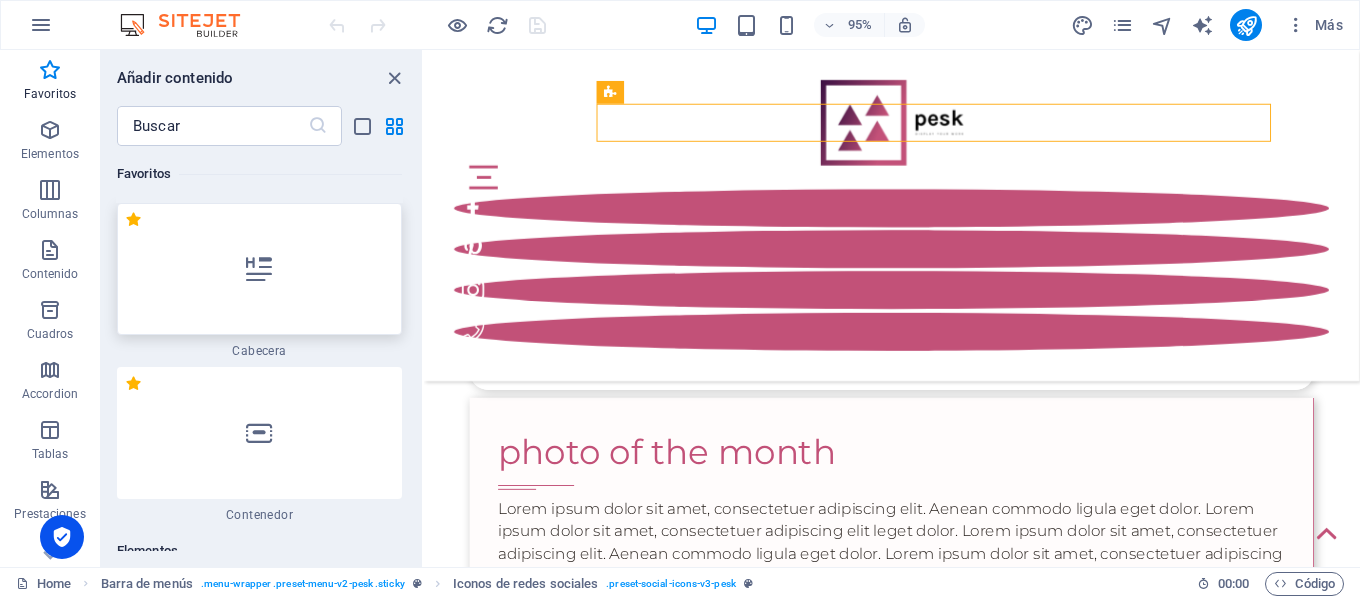 click at bounding box center (259, 269) 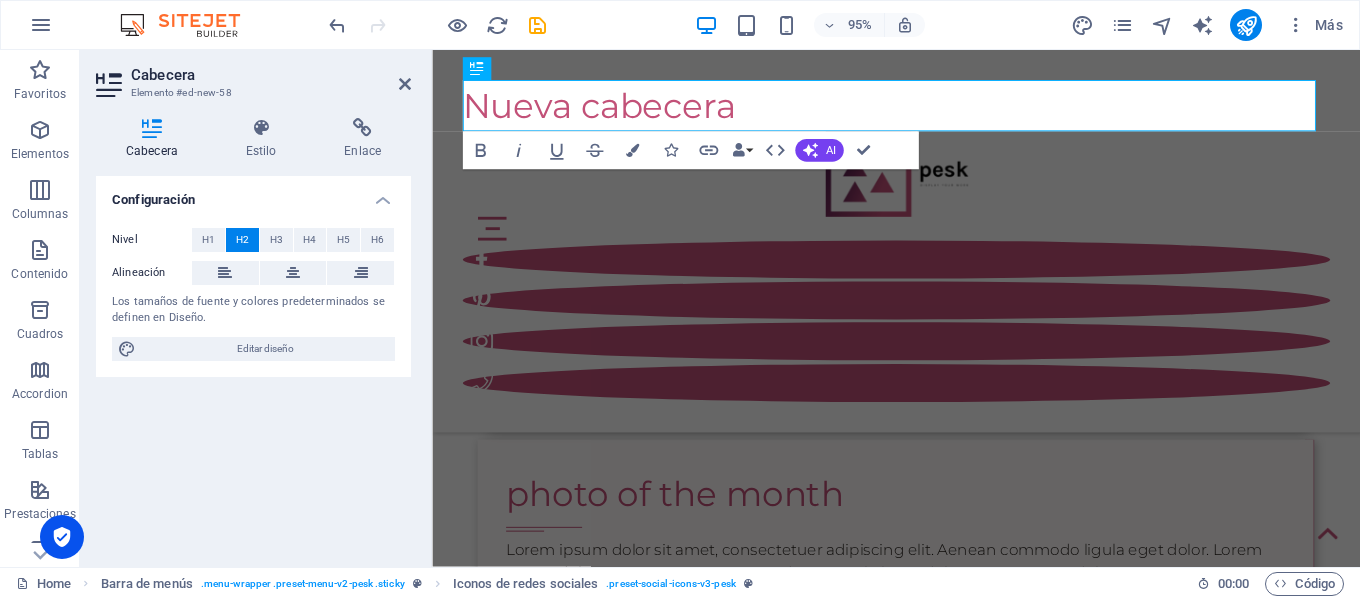 scroll, scrollTop: 3559, scrollLeft: 0, axis: vertical 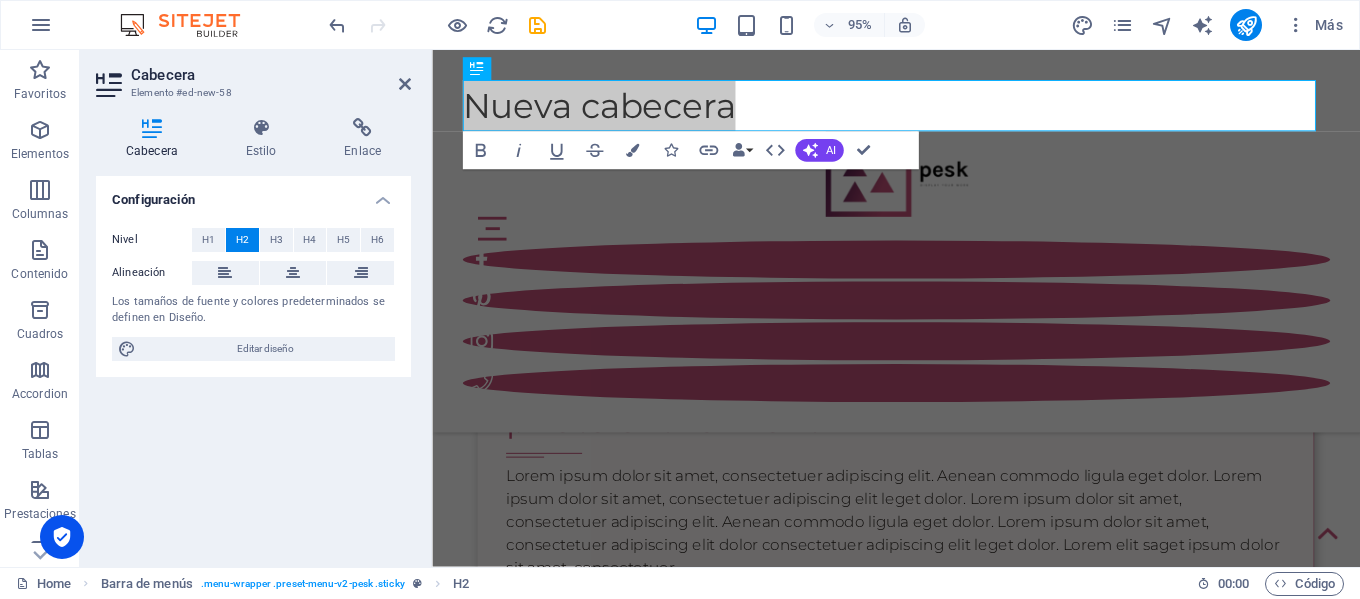 click on "Configuración Nivel H1 H2 H3 H4 H5 H6 Alineación Los tamaños de fuente y colores predeterminados se definen en Diseño. Editar diseño" at bounding box center [253, 363] 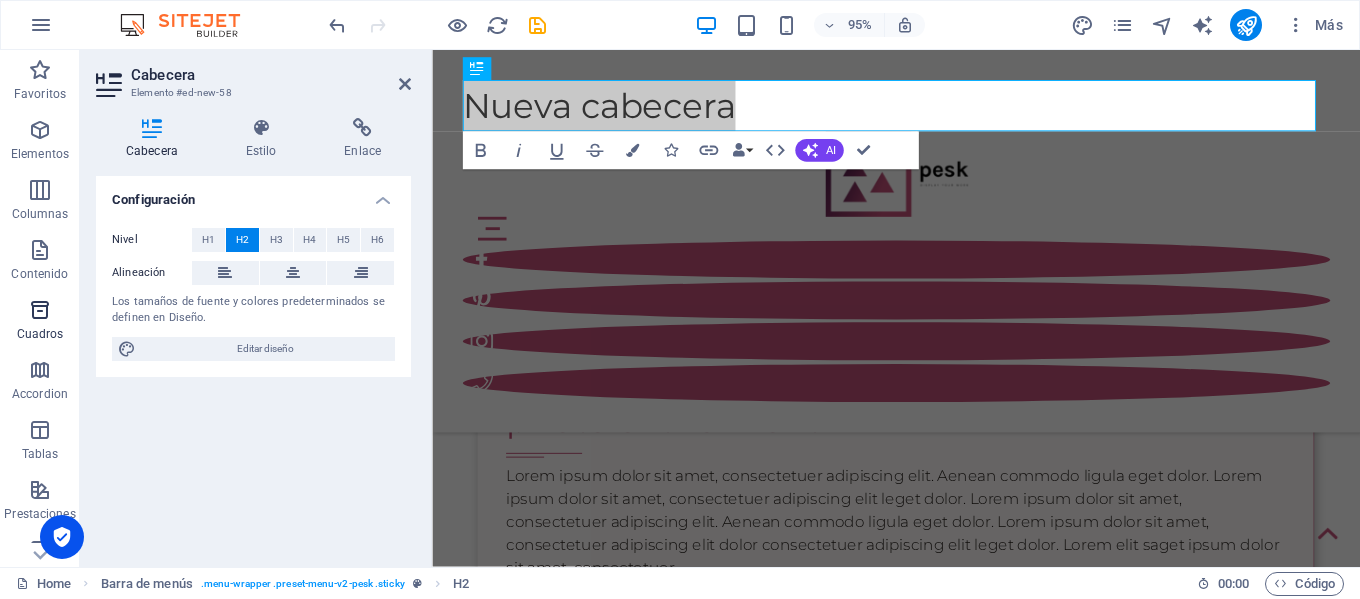 click on "Cuadros" at bounding box center [40, 320] 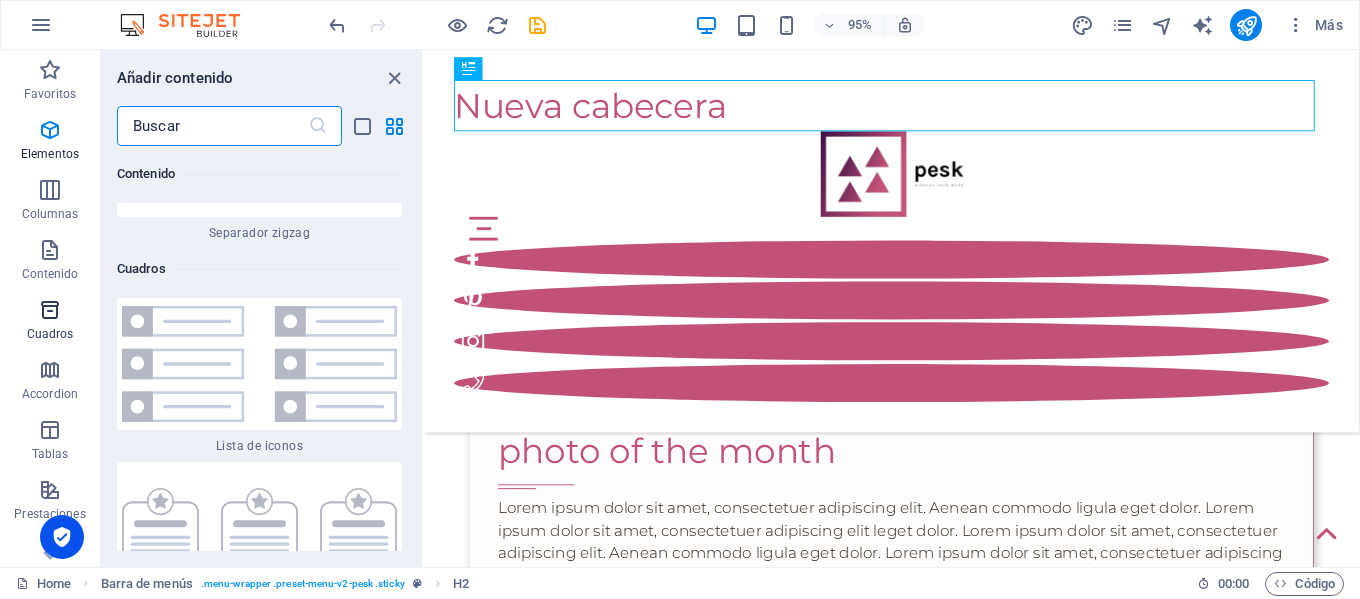 scroll, scrollTop: 10648, scrollLeft: 0, axis: vertical 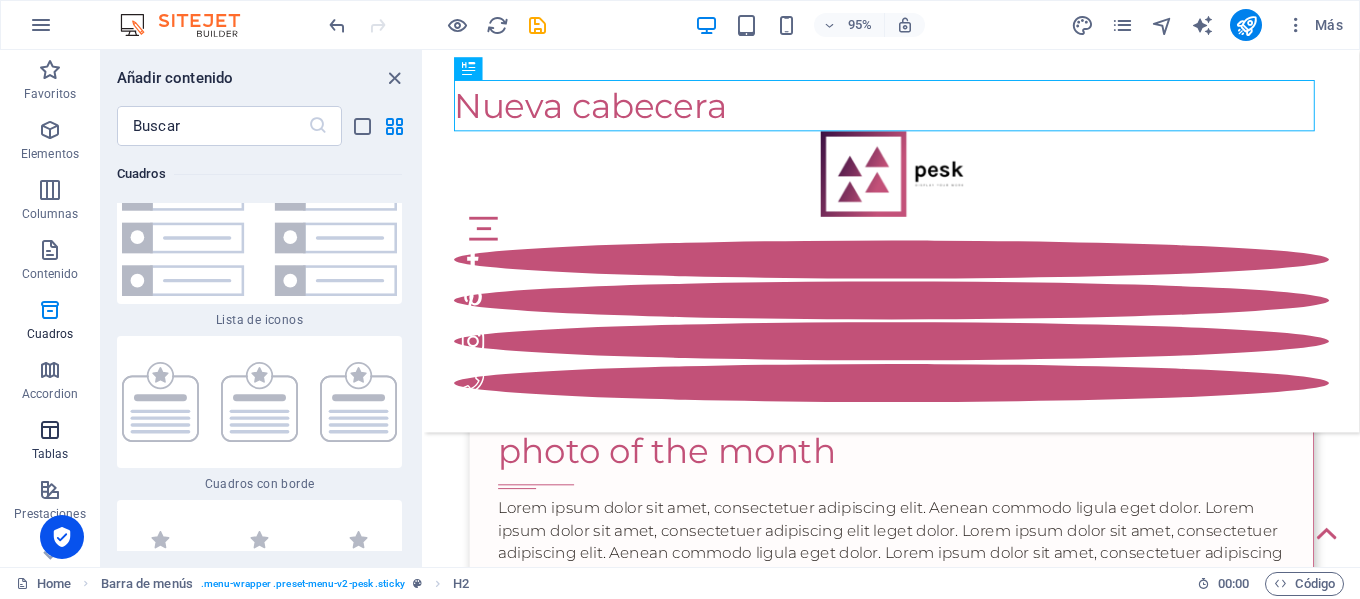 click on "Tablas" at bounding box center (50, 454) 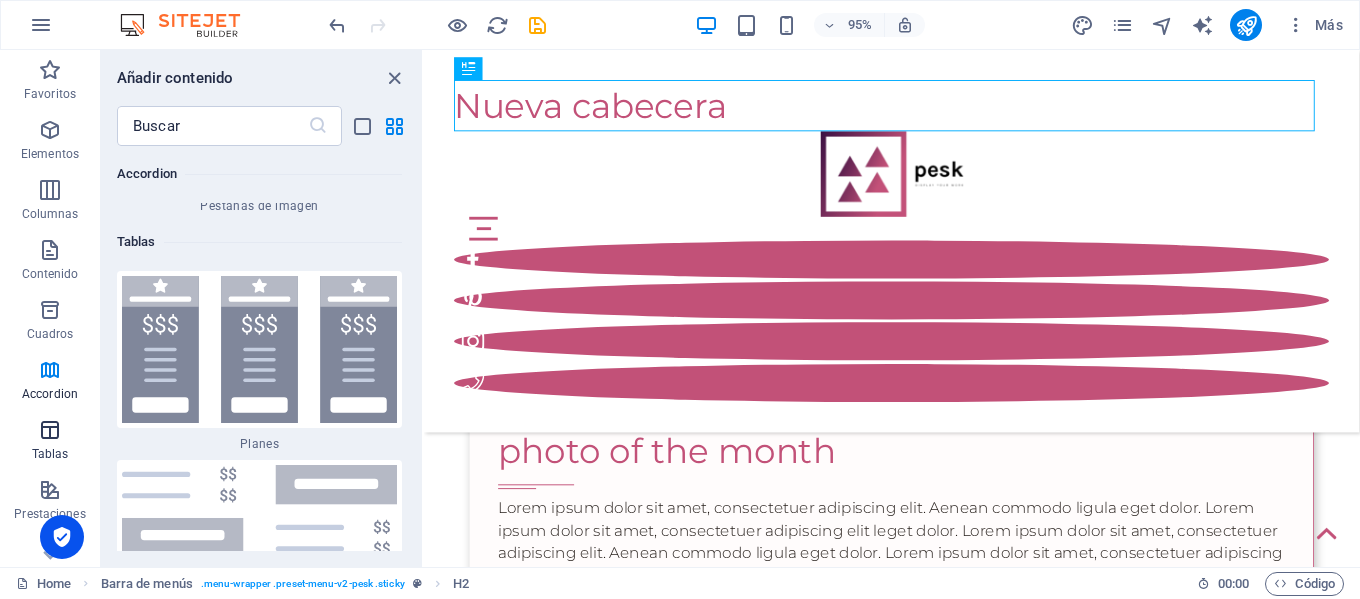 scroll, scrollTop: 13374, scrollLeft: 0, axis: vertical 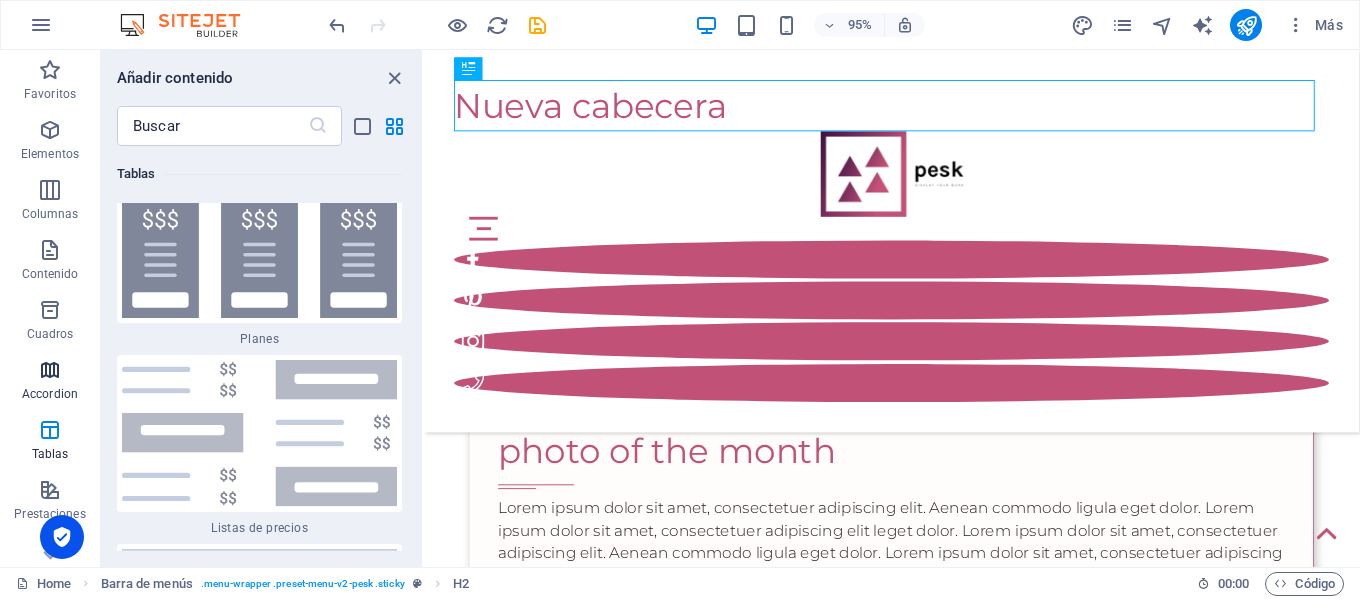 click on "Accordion" at bounding box center [50, 380] 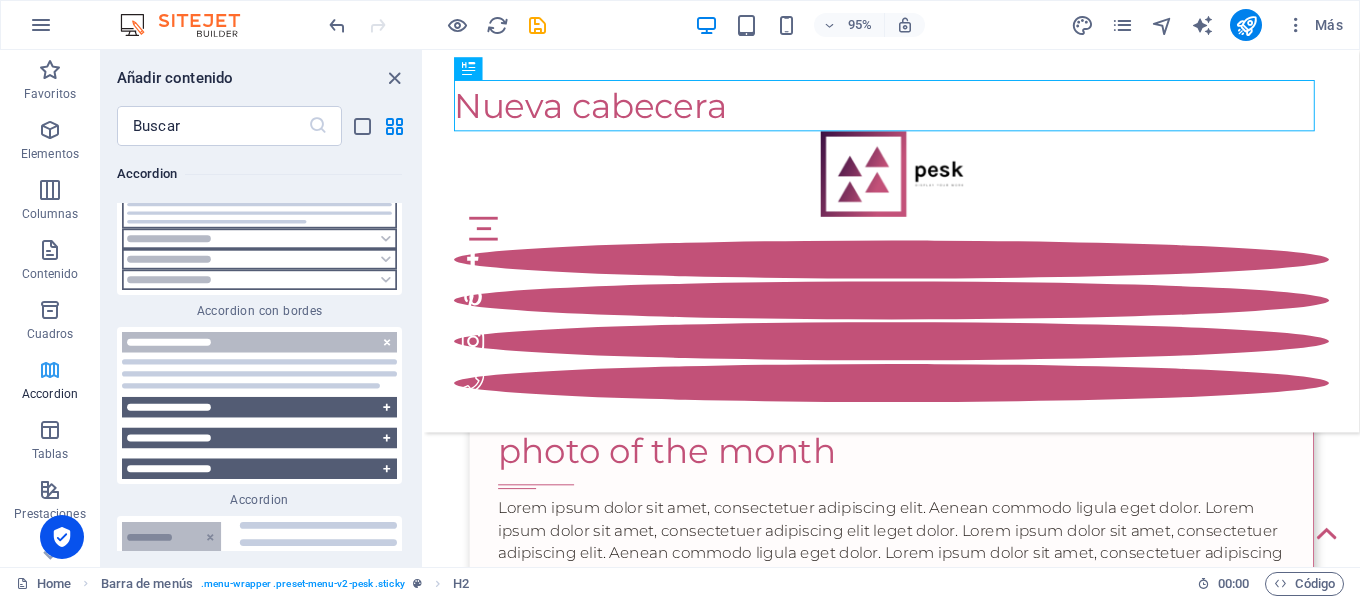 scroll, scrollTop: 12262, scrollLeft: 0, axis: vertical 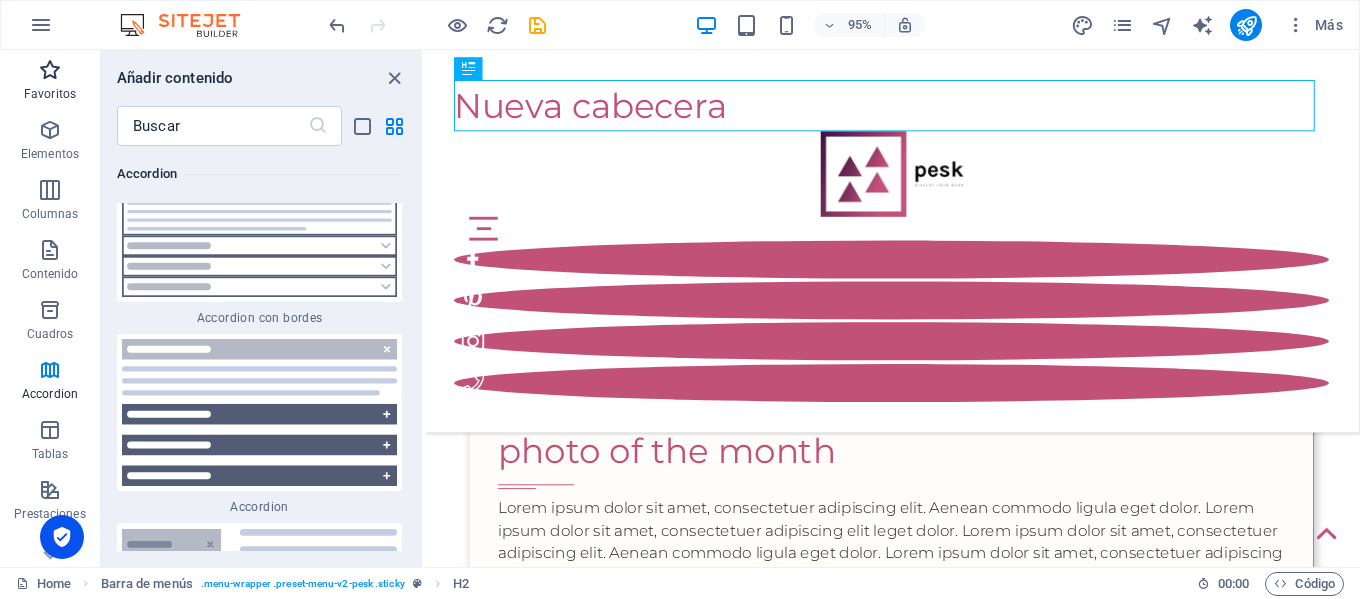 click at bounding box center (50, 70) 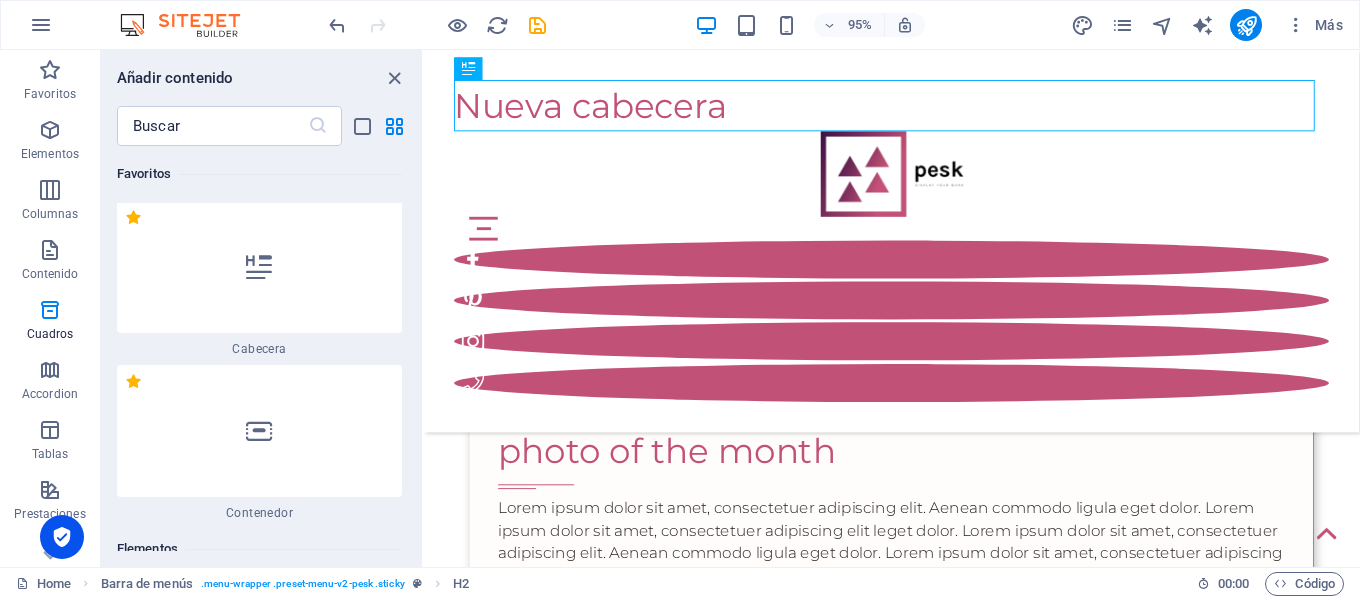 scroll, scrollTop: 0, scrollLeft: 0, axis: both 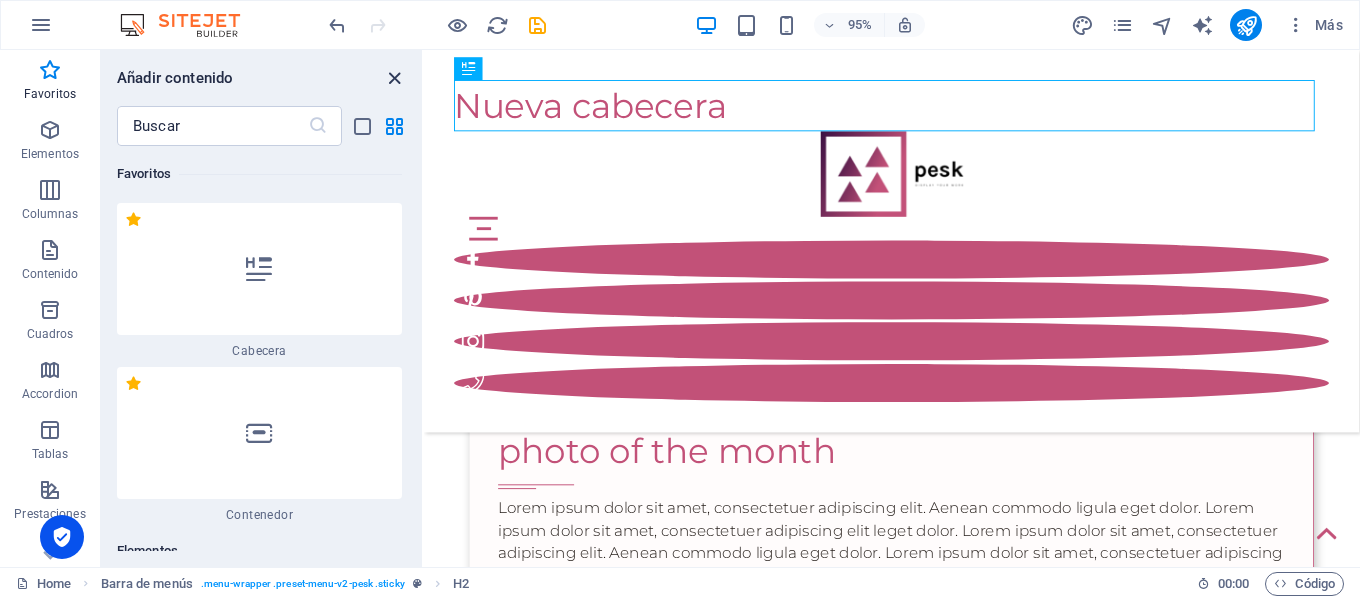 click at bounding box center [394, 78] 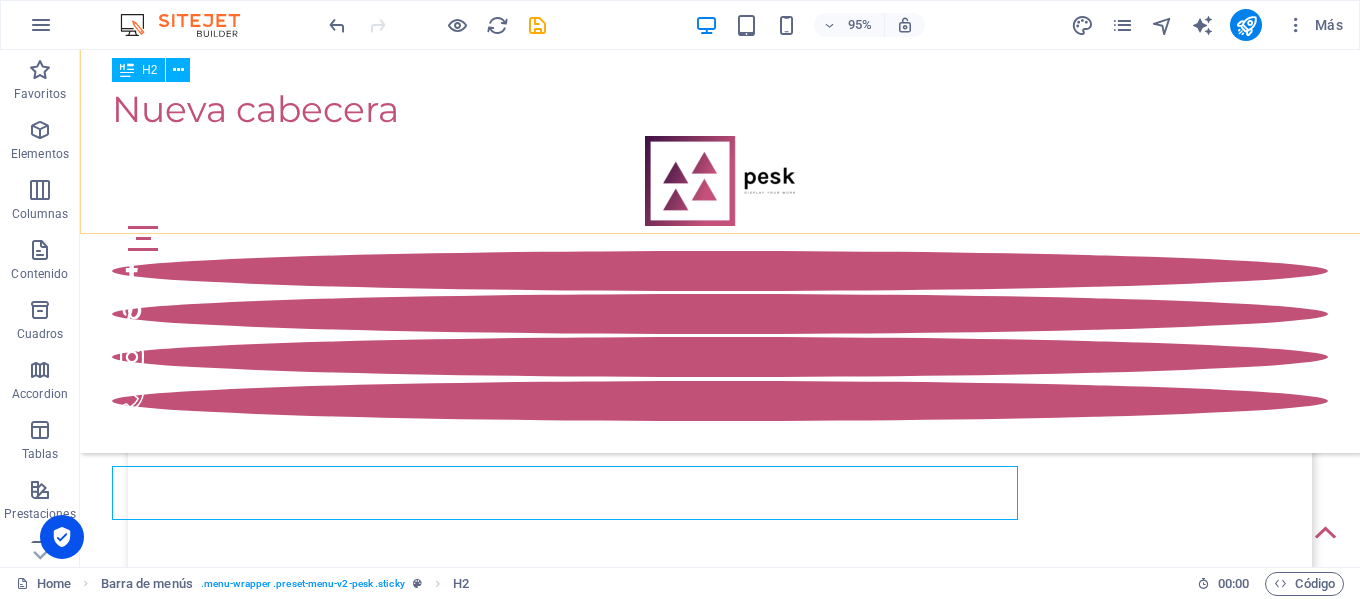scroll, scrollTop: 3151, scrollLeft: 0, axis: vertical 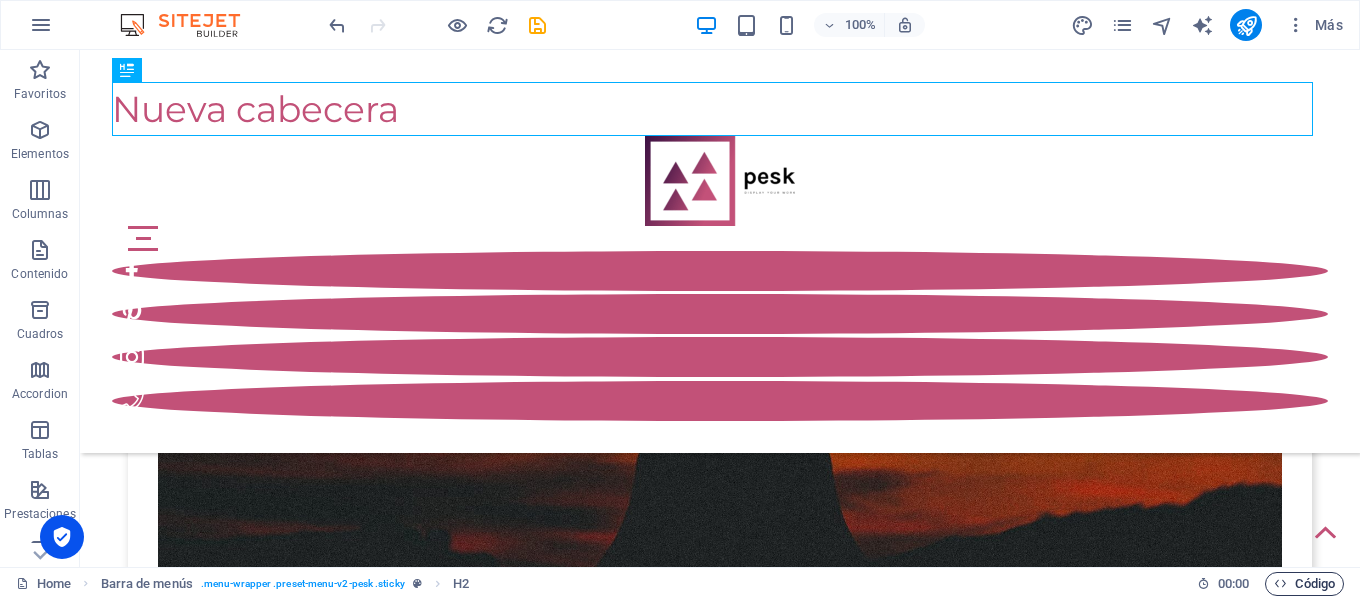 click on "Código" at bounding box center [1304, 584] 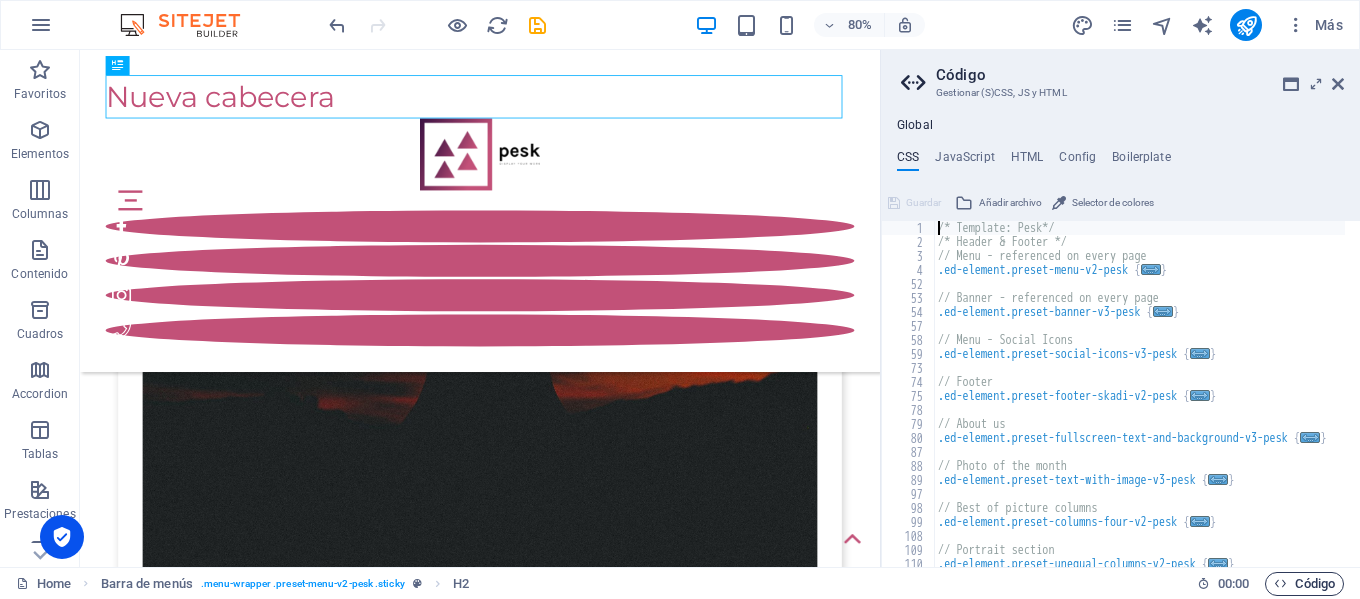 scroll, scrollTop: 3525, scrollLeft: 0, axis: vertical 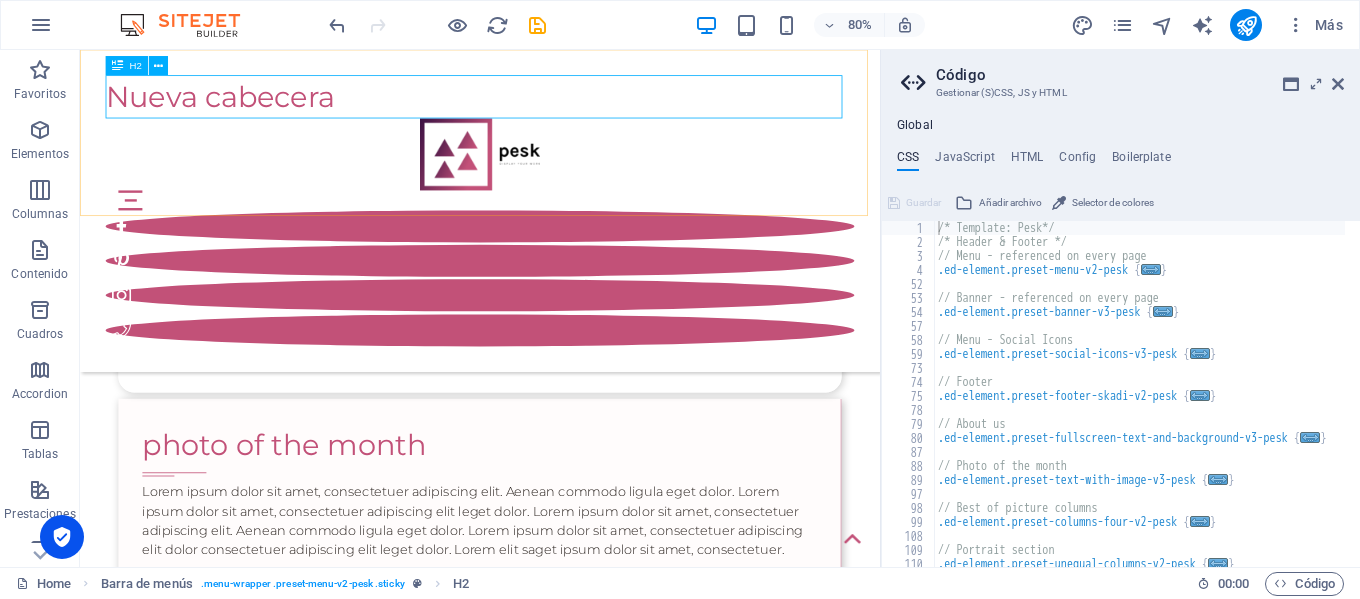 click on "Nueva cabecera" at bounding box center (580, 109) 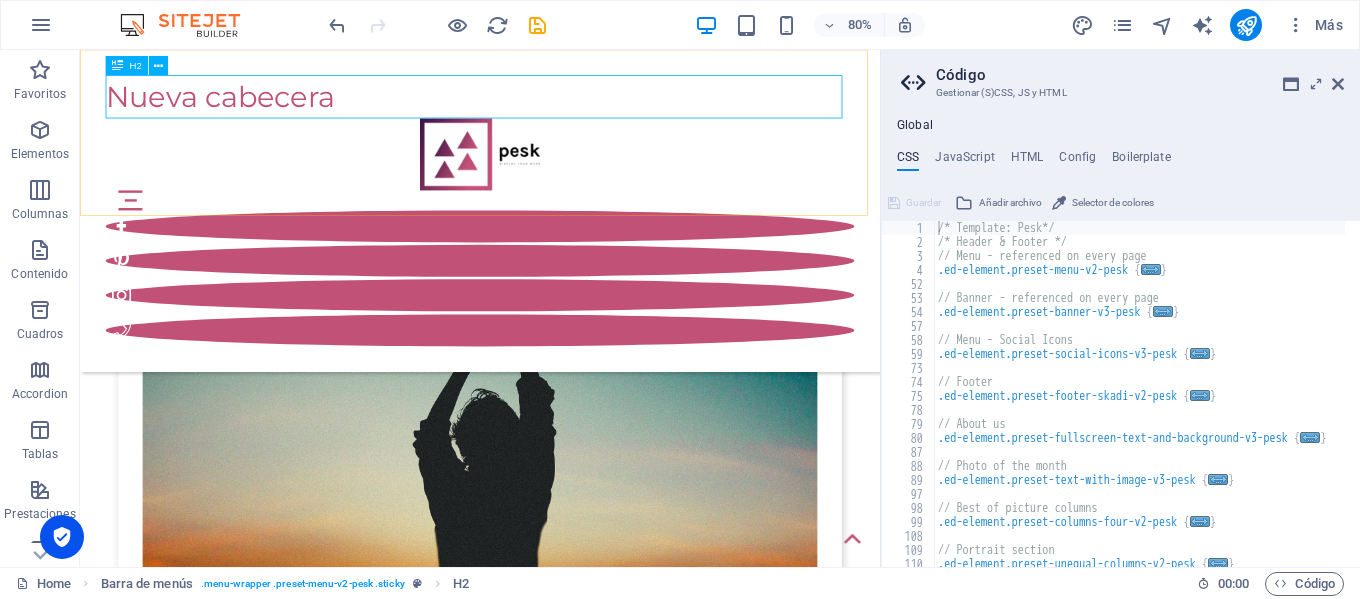 scroll, scrollTop: 3927, scrollLeft: 0, axis: vertical 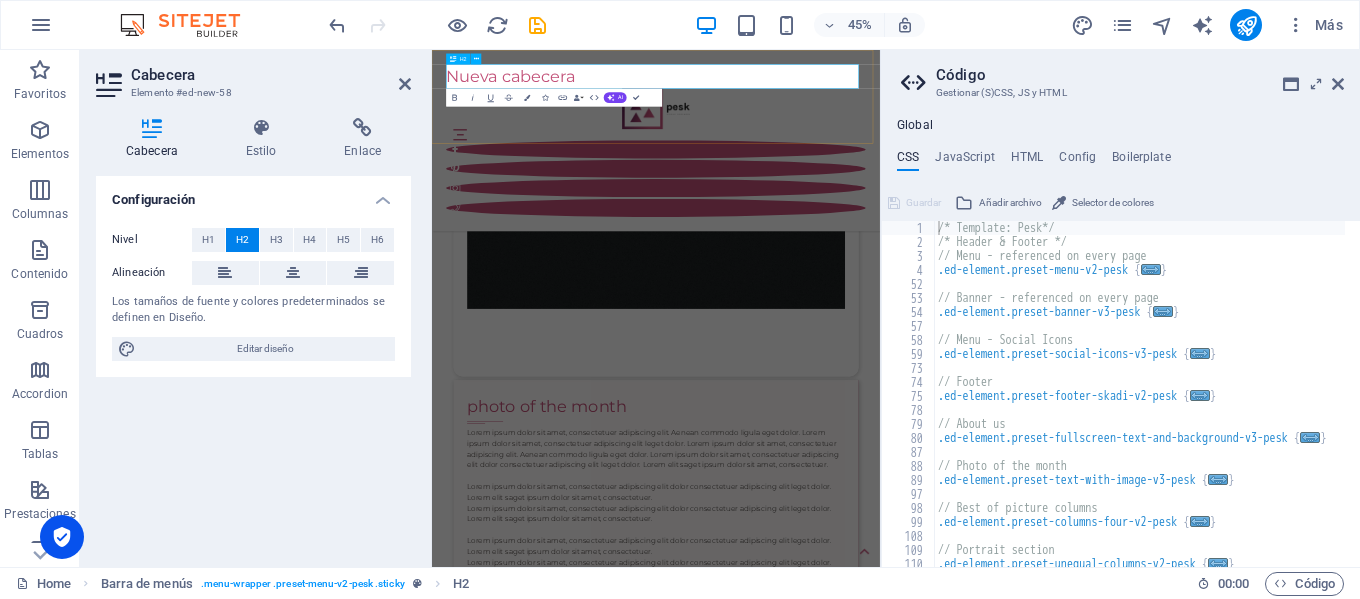 type 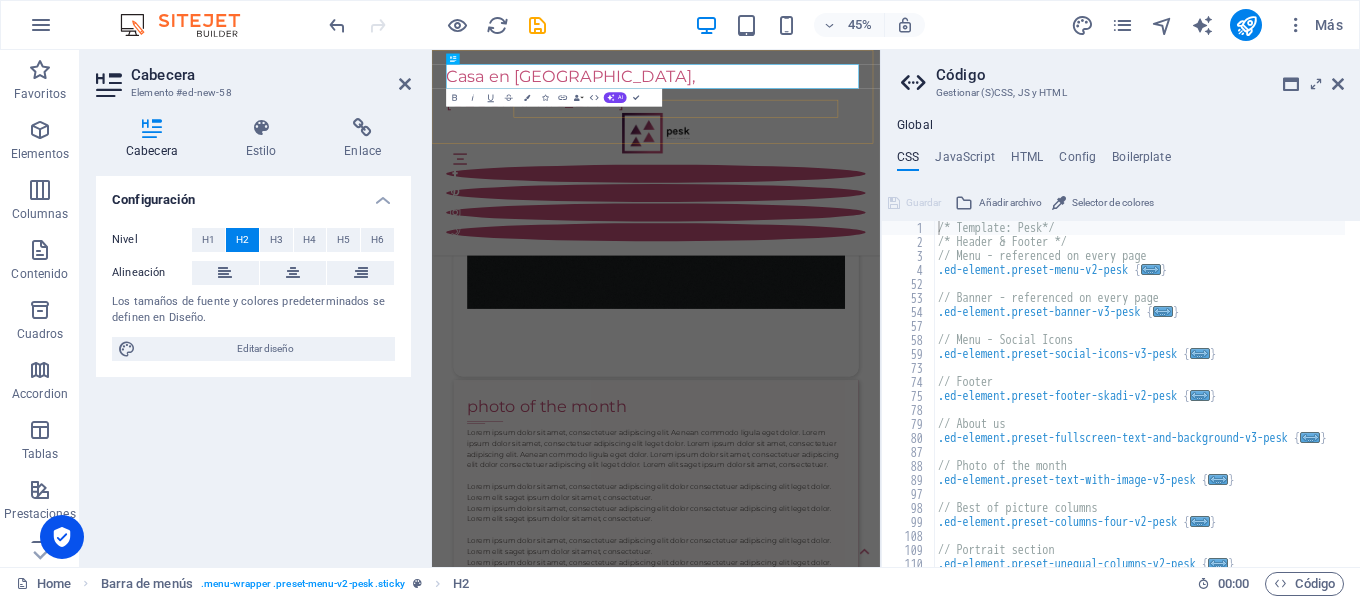 click at bounding box center [930, 390] 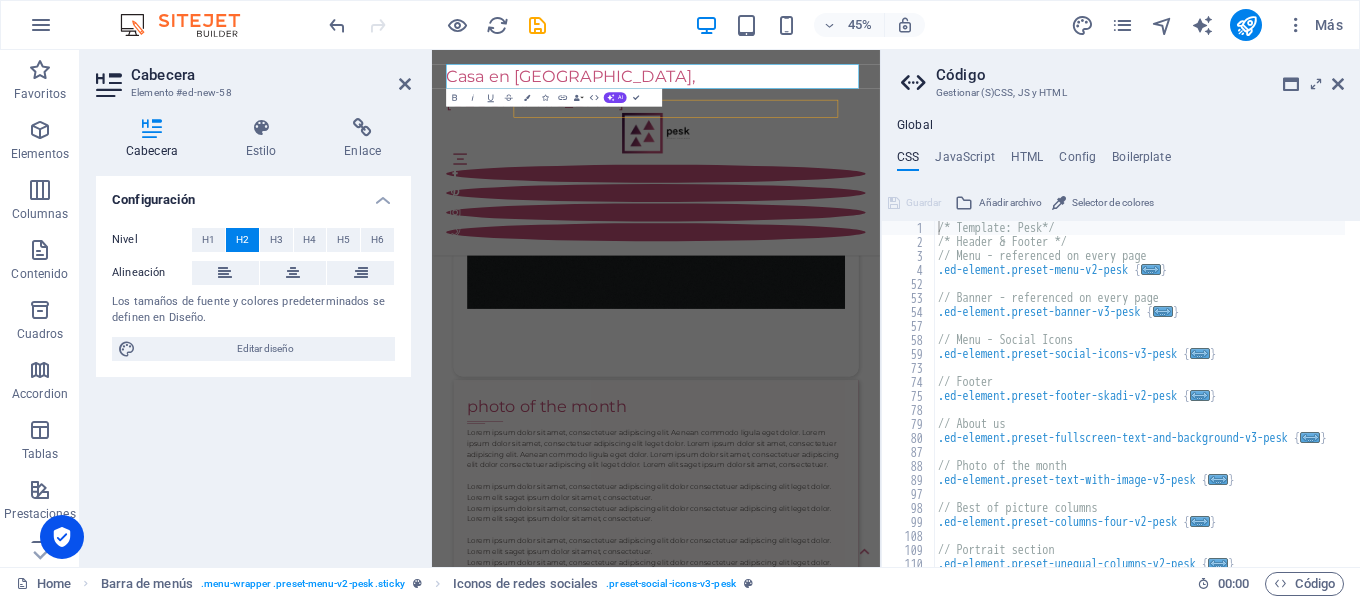 scroll, scrollTop: 3525, scrollLeft: 0, axis: vertical 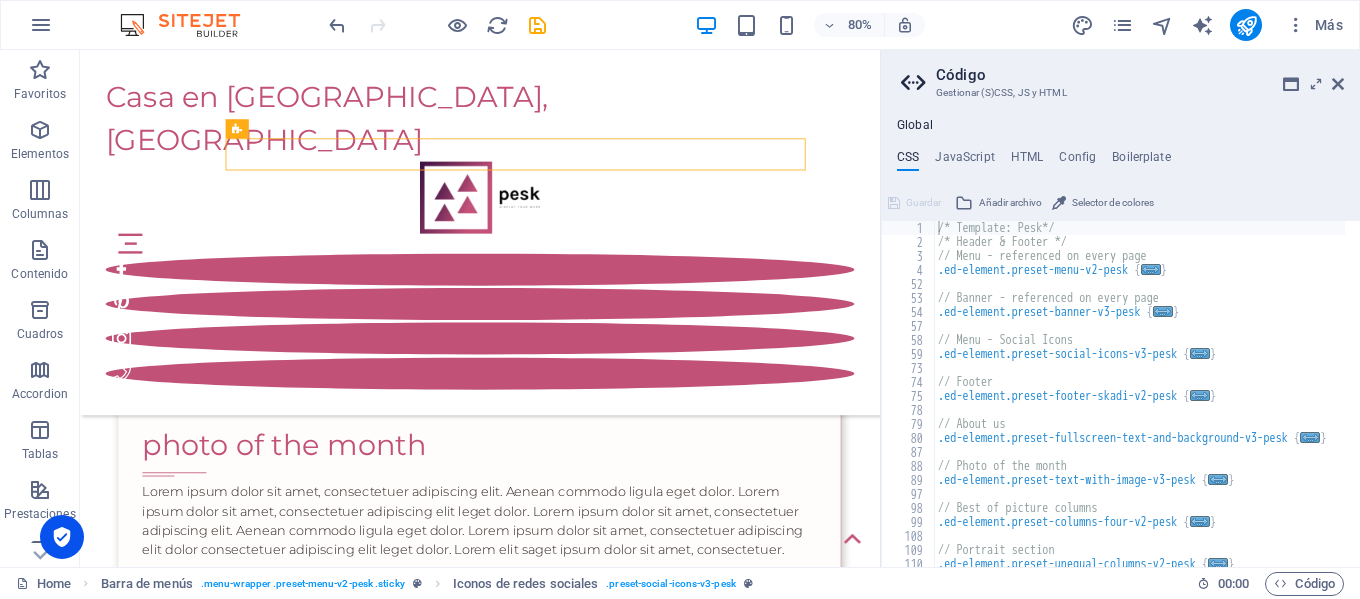 click on "Código" at bounding box center [1140, 75] 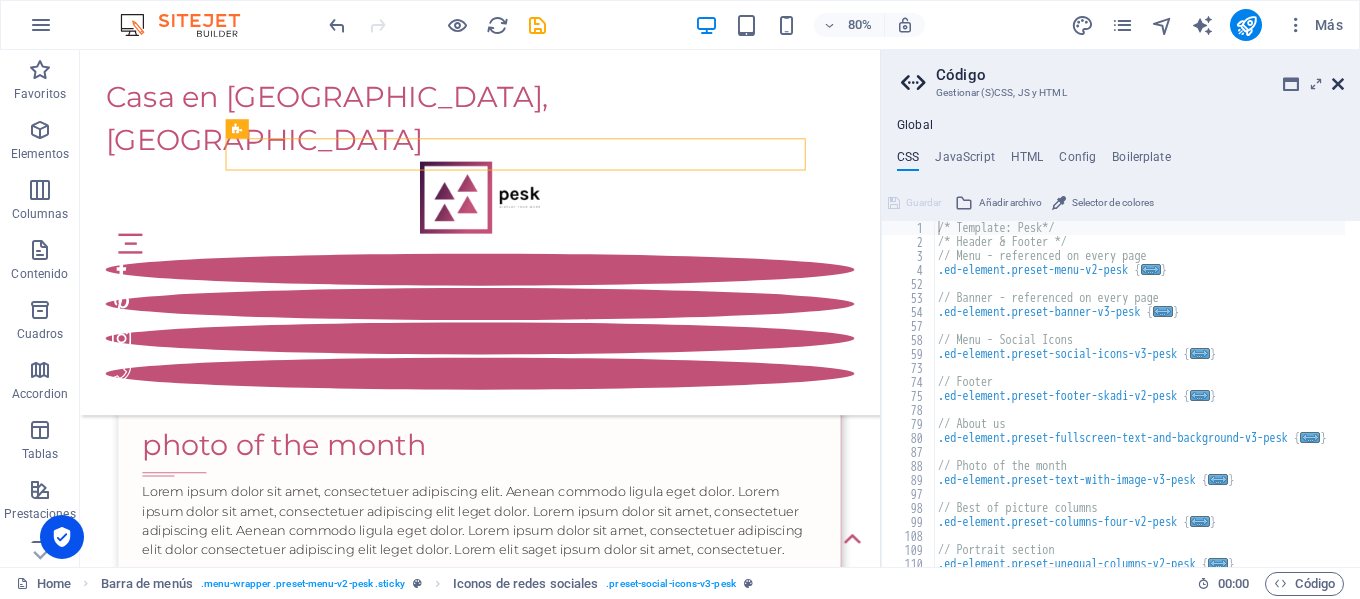 click at bounding box center (1338, 84) 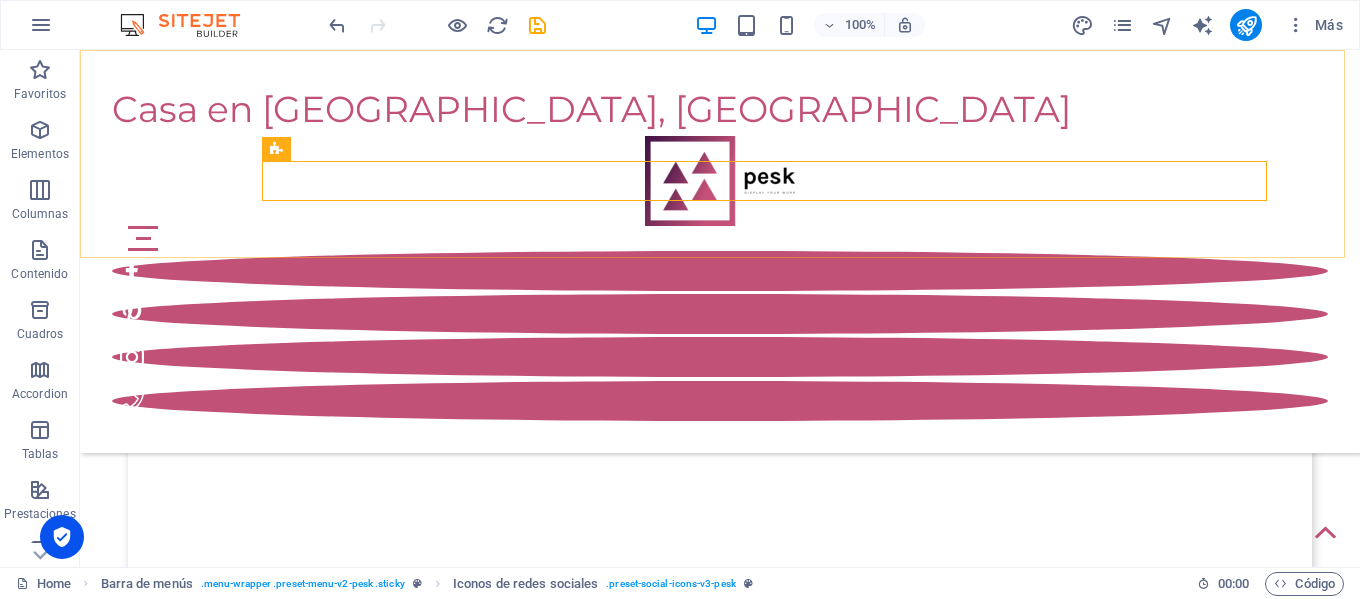scroll, scrollTop: 3151, scrollLeft: 0, axis: vertical 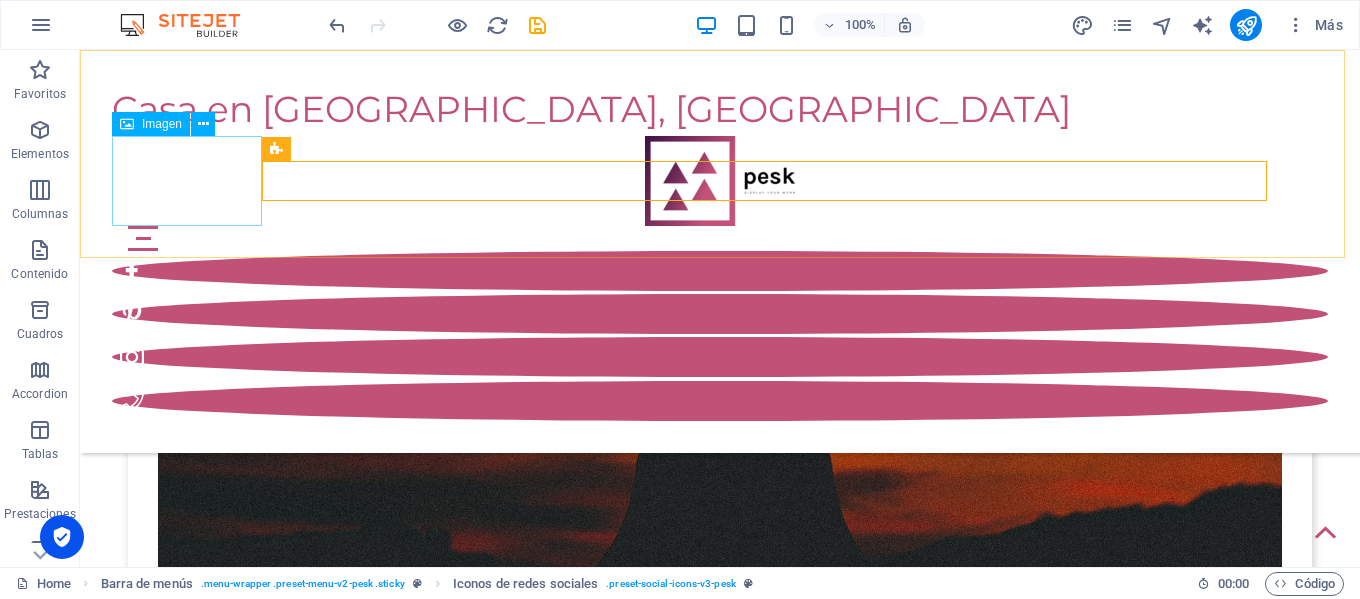 click at bounding box center [720, 181] 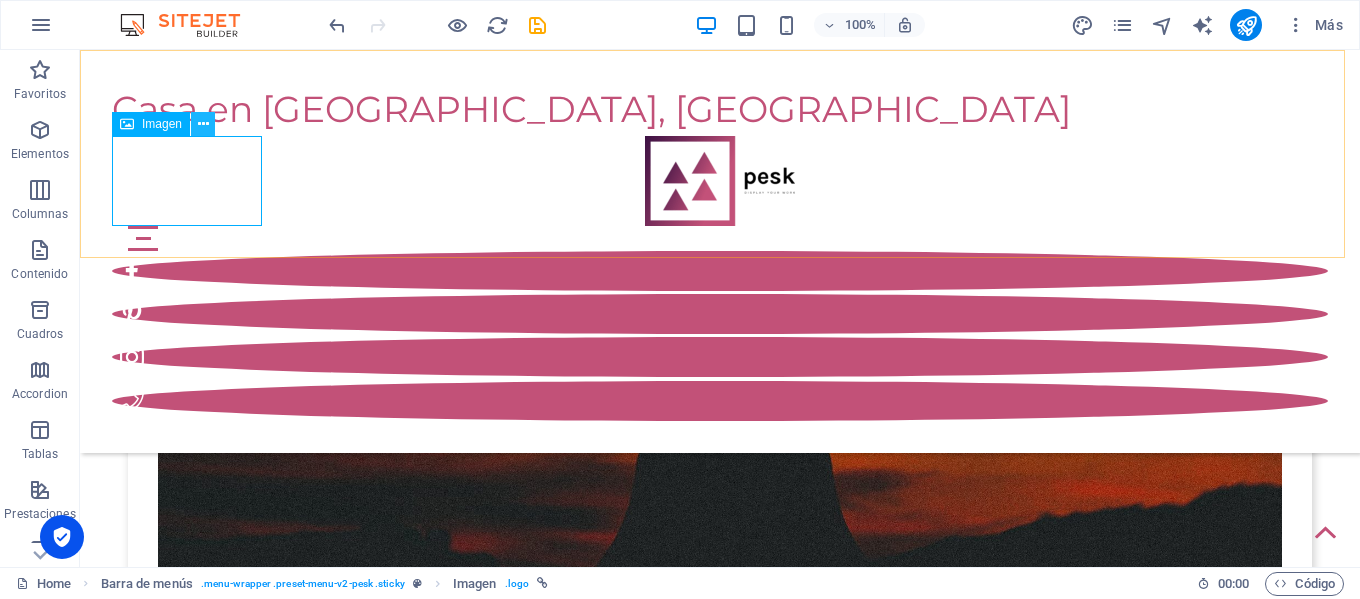 click at bounding box center [203, 124] 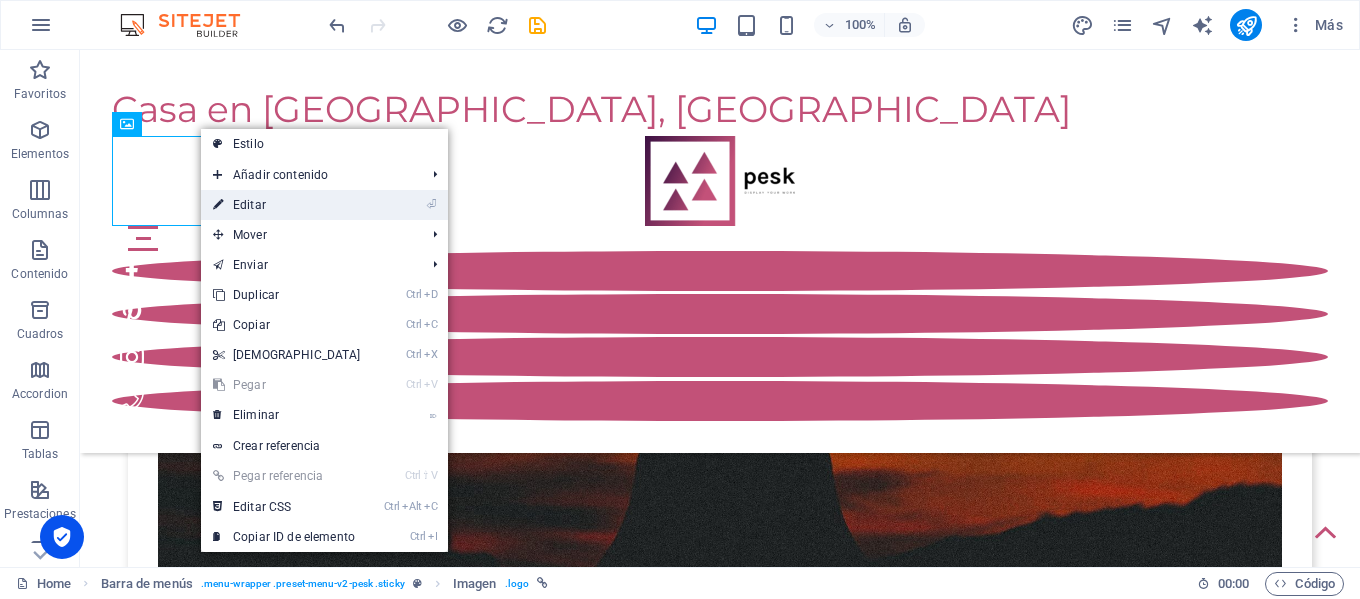 click on "⏎  Editar" at bounding box center [287, 205] 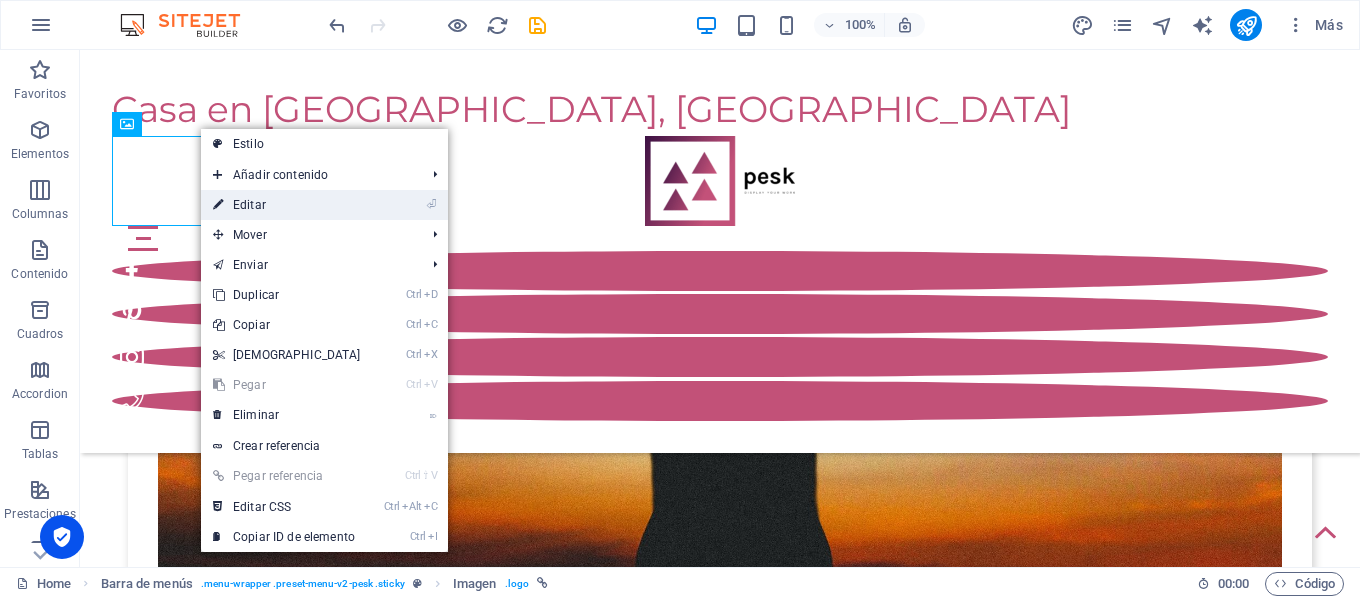 select on "px" 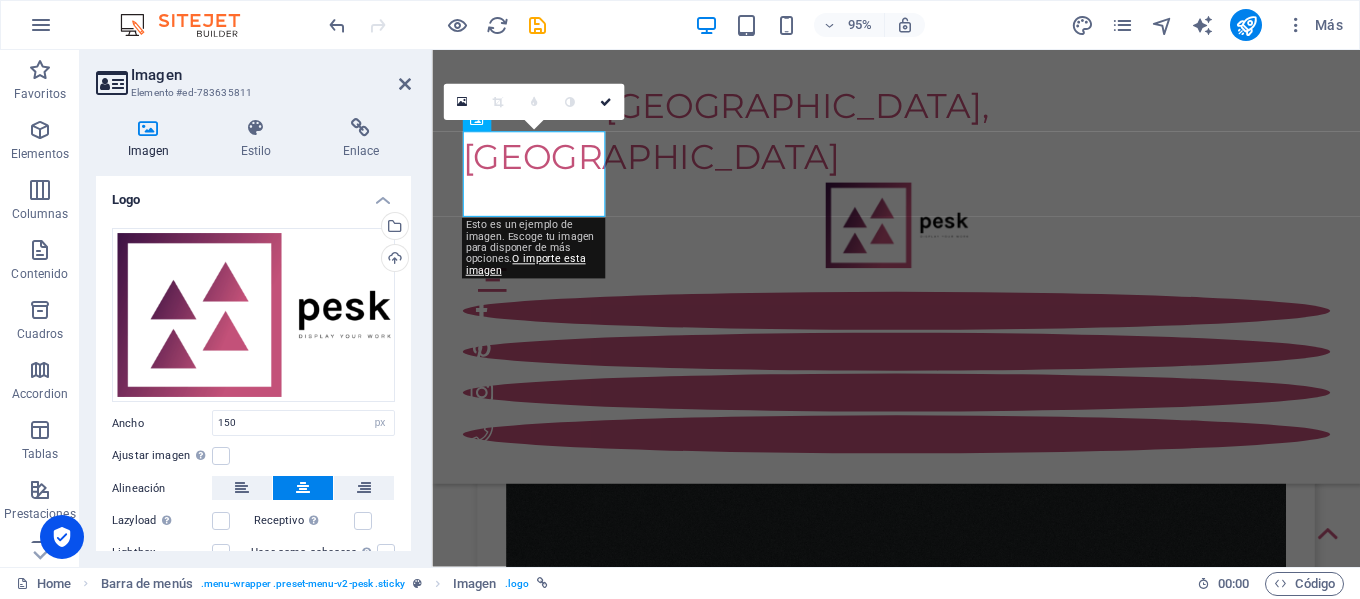 scroll, scrollTop: 3559, scrollLeft: 0, axis: vertical 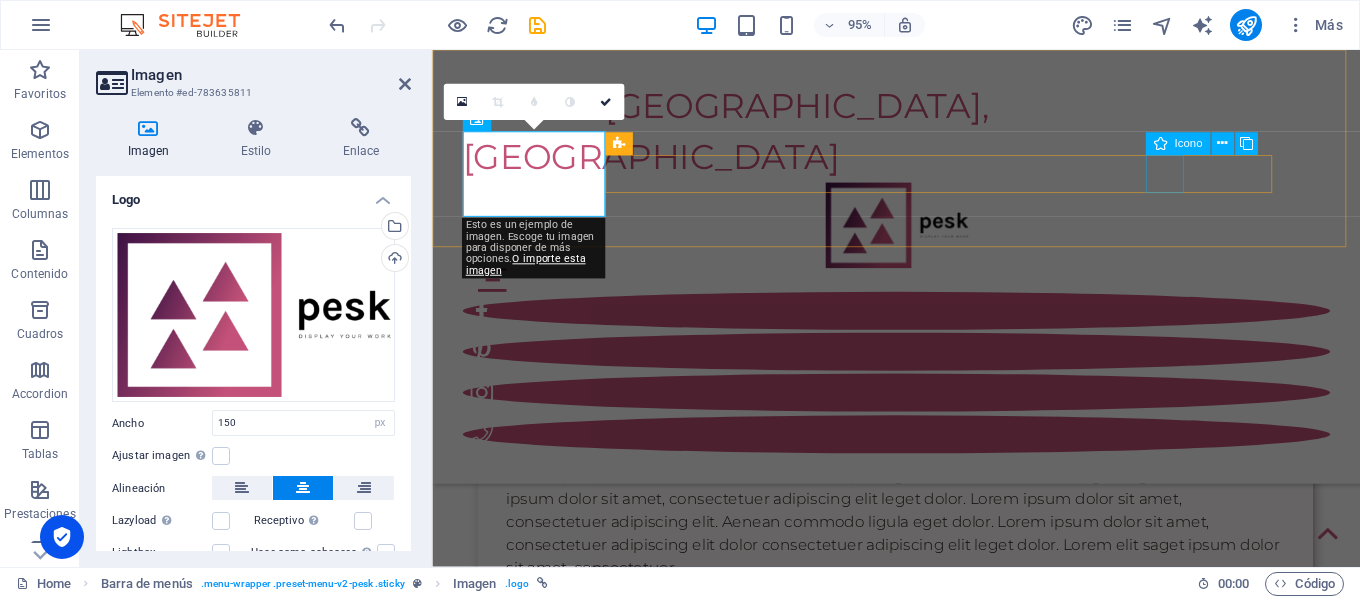click at bounding box center (920, 368) 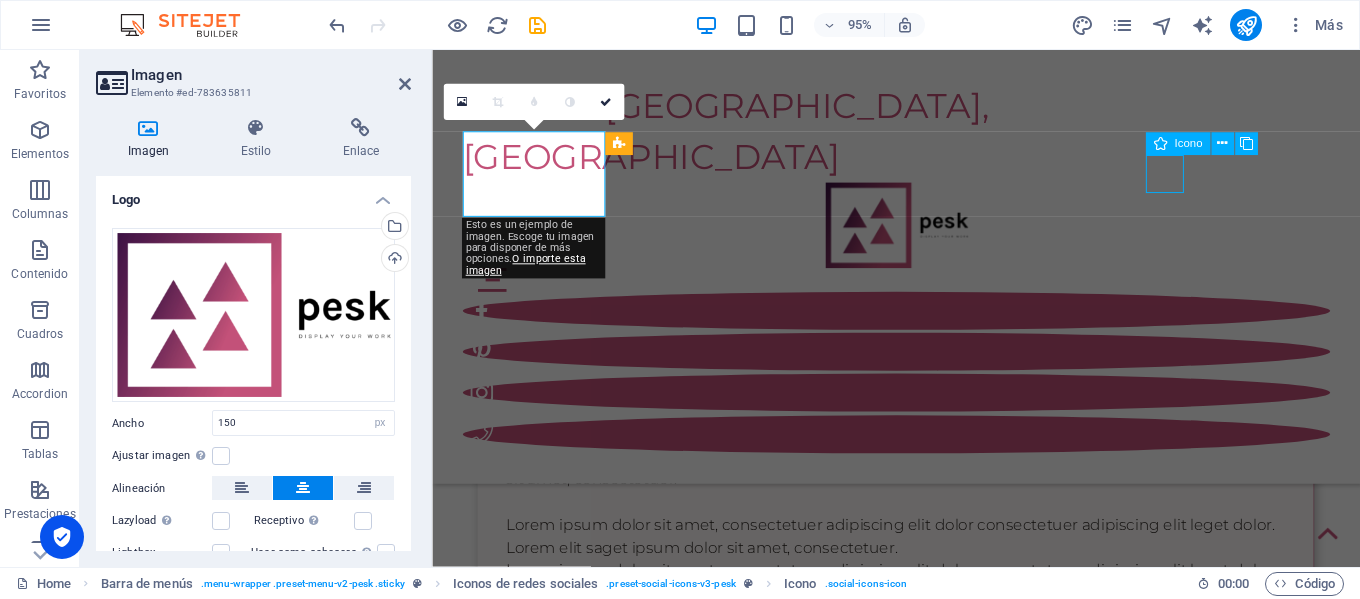 scroll, scrollTop: 3151, scrollLeft: 0, axis: vertical 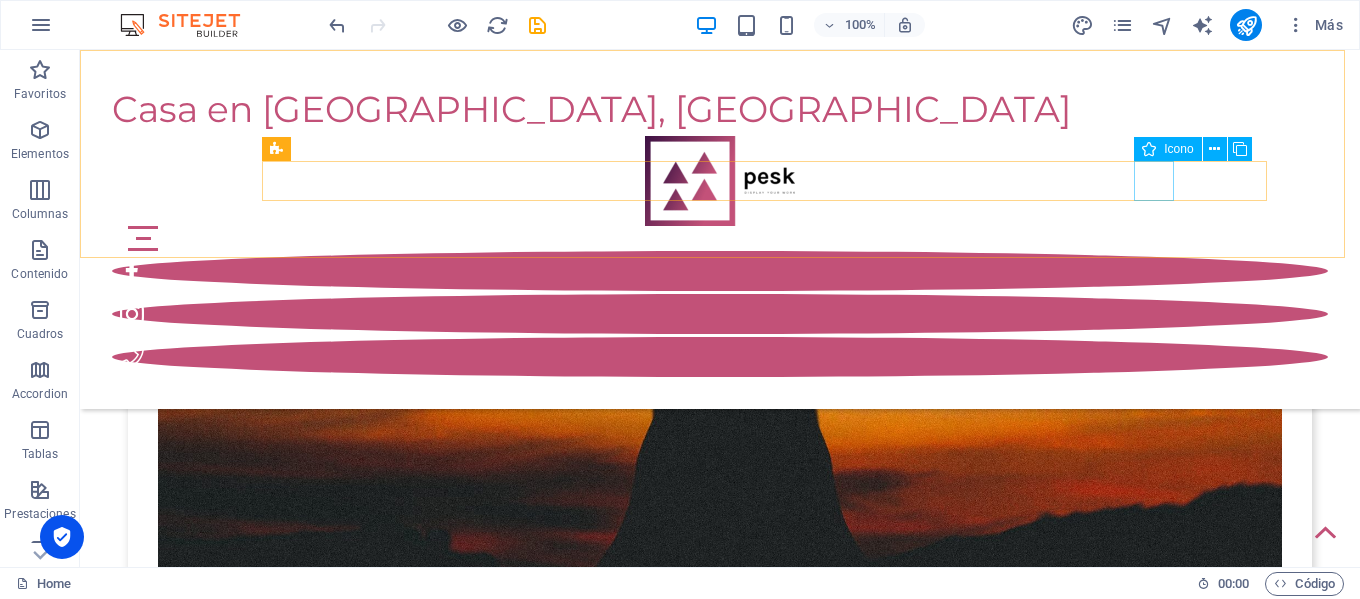 click at bounding box center (720, 271) 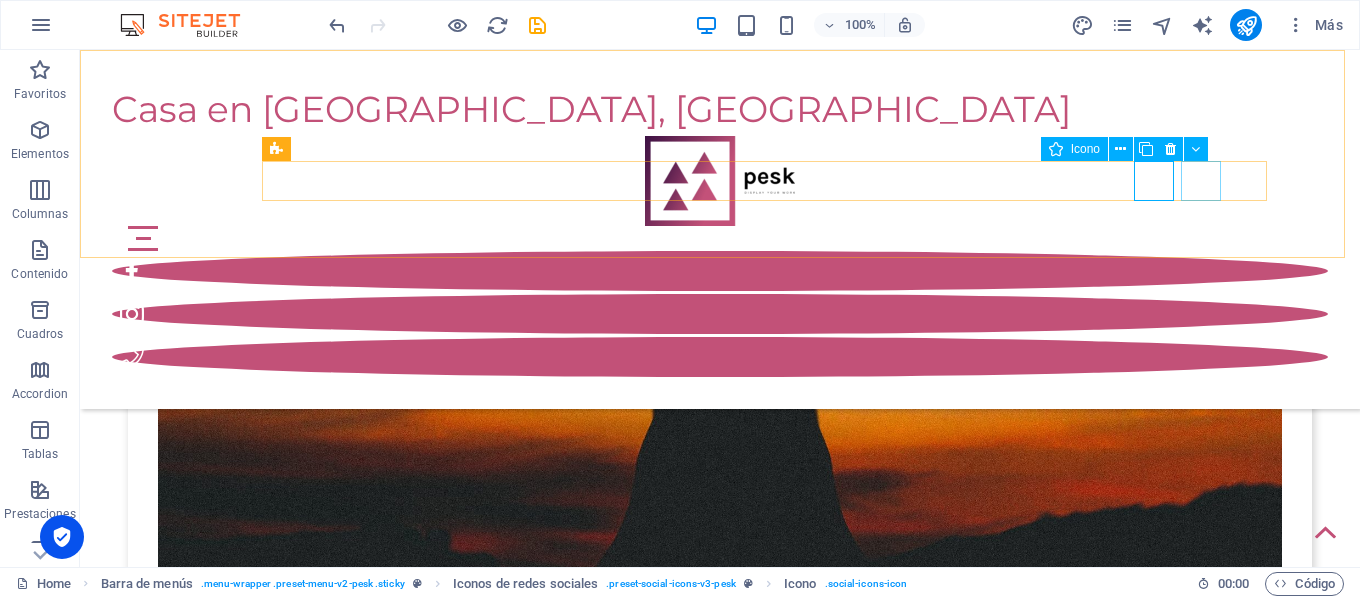 click at bounding box center (720, 314) 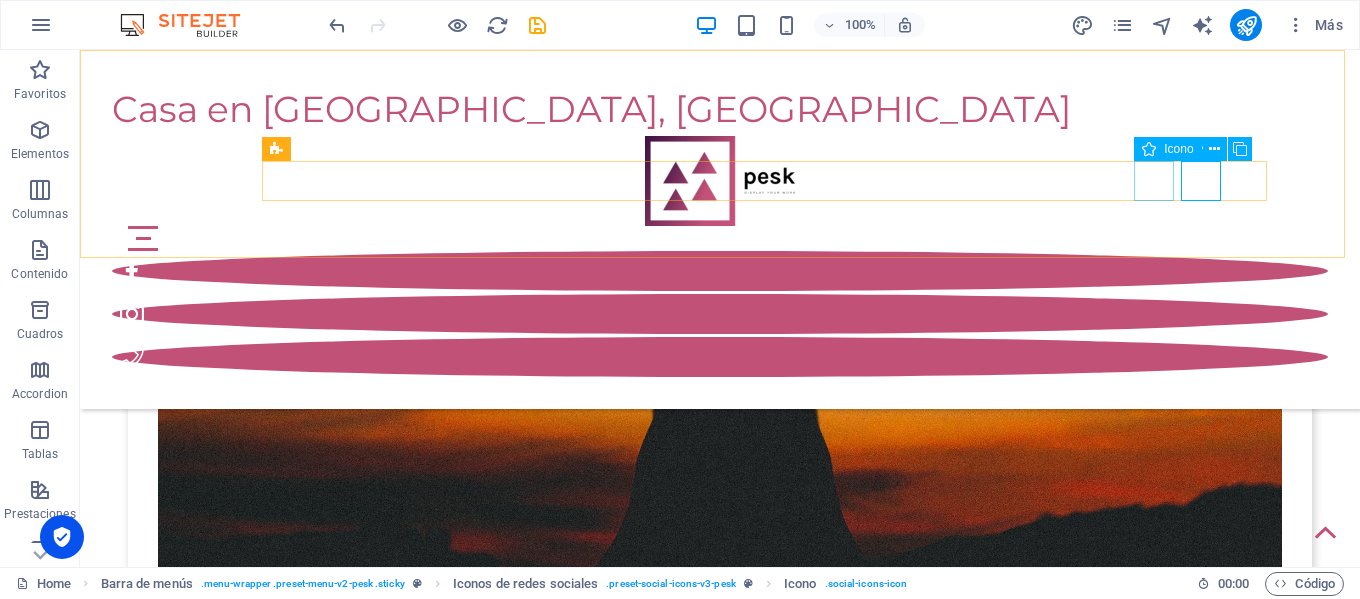 click at bounding box center (720, 271) 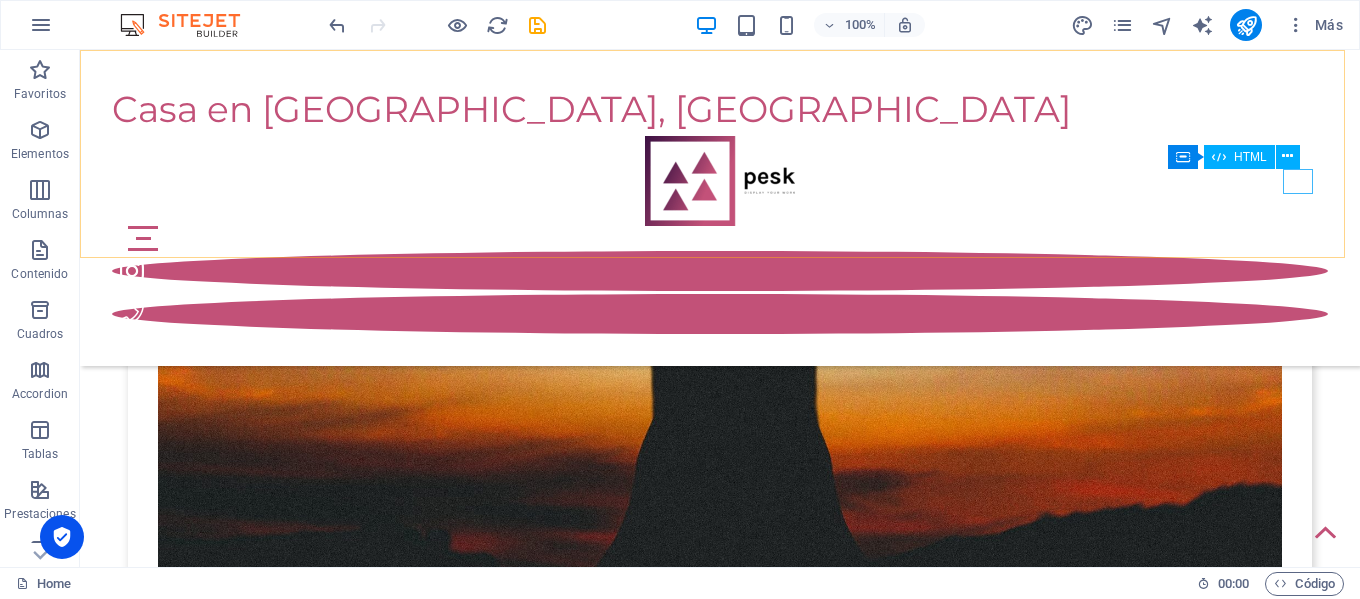 click at bounding box center (728, 238) 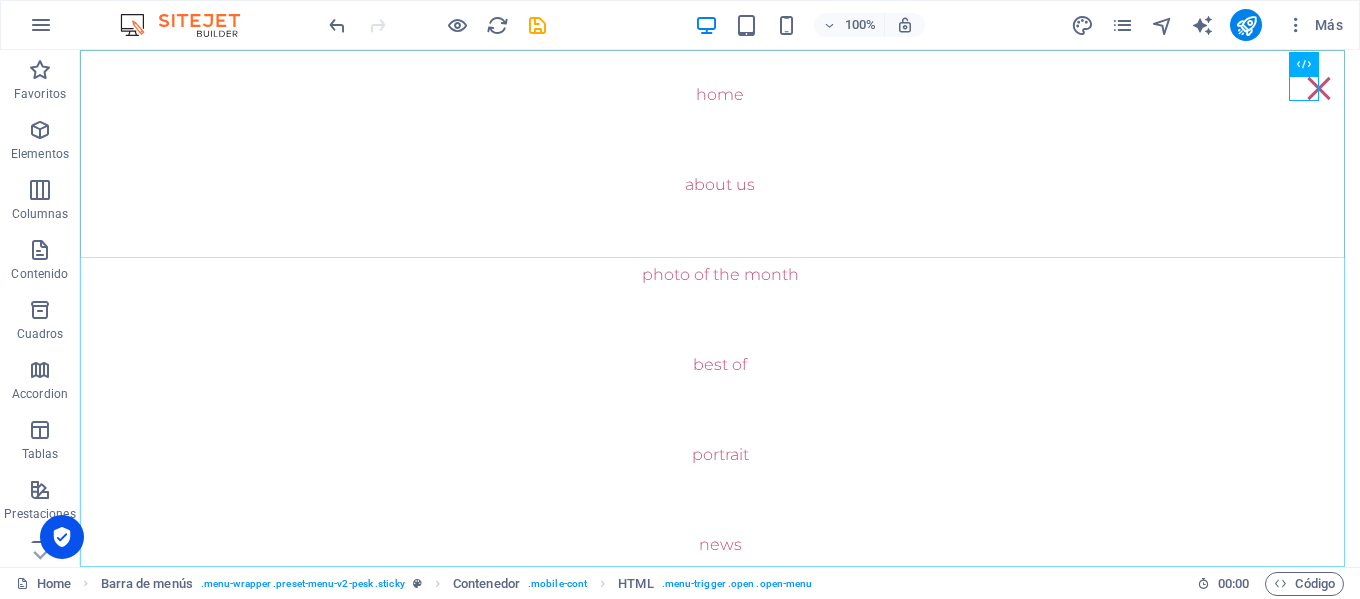 click on "Home About Us Photo of the month Best Of portrait News Showroom Archive" at bounding box center [720, 308] 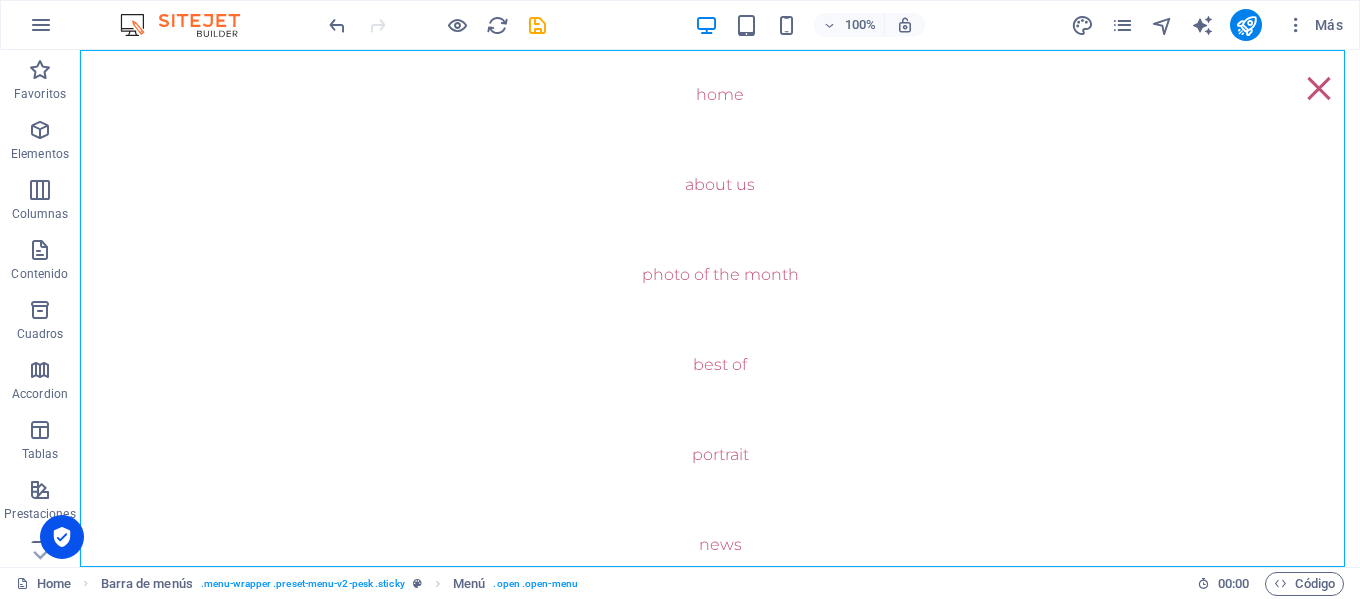 click on "Home About Us Photo of the month Best Of portrait News Showroom Archive" at bounding box center (720, 308) 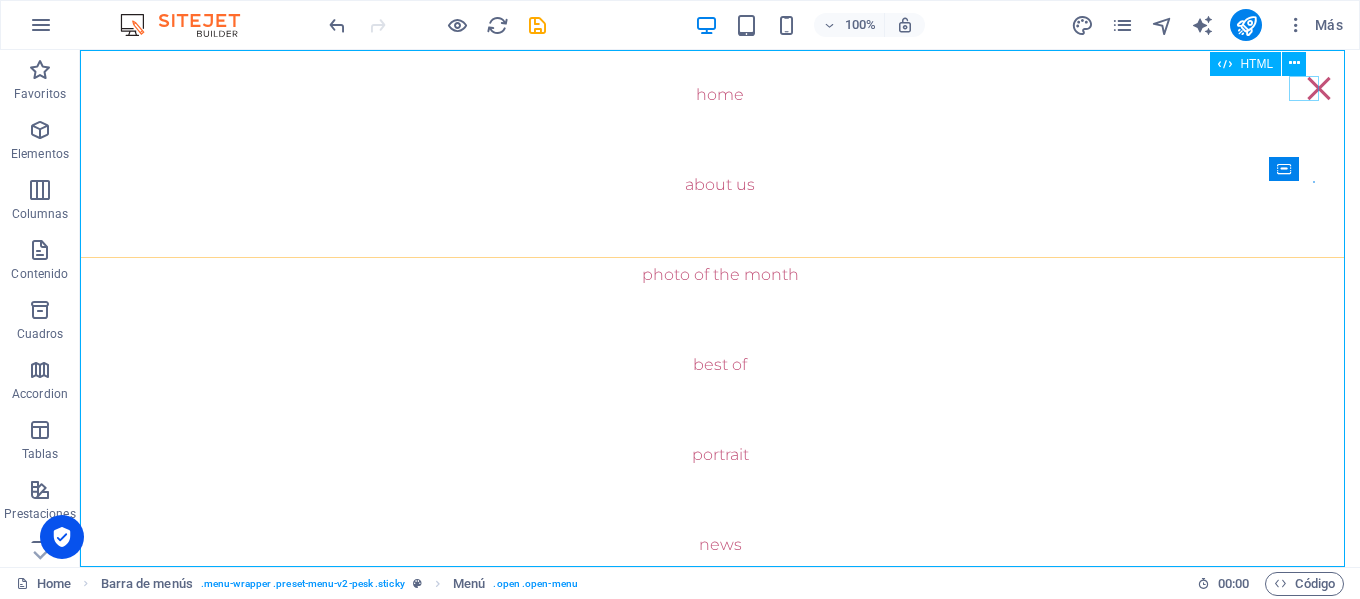 click on "HTML" at bounding box center [1264, 64] 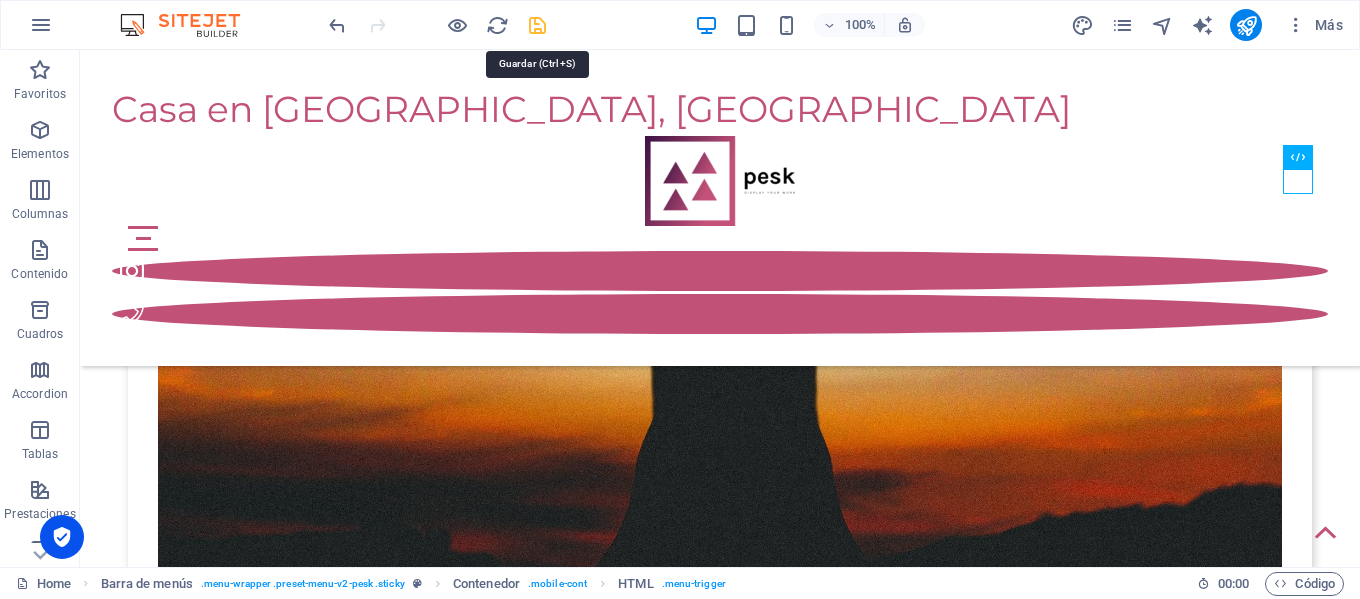 click at bounding box center (537, 25) 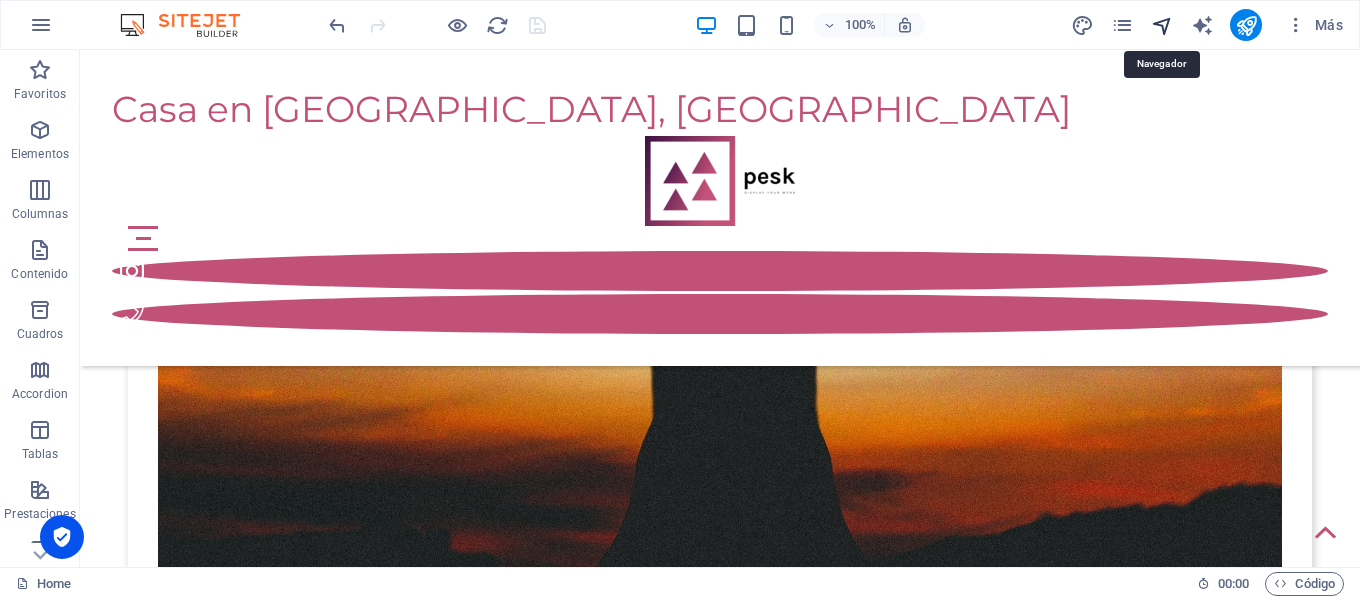 click at bounding box center (1162, 25) 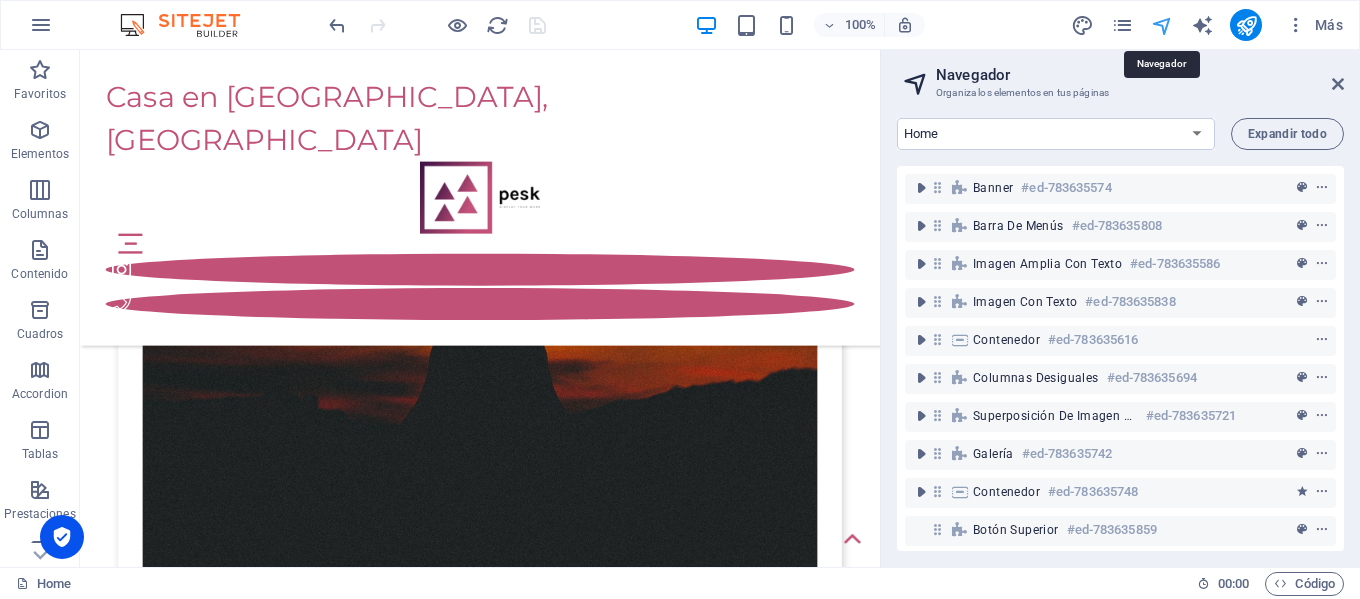scroll, scrollTop: 3525, scrollLeft: 0, axis: vertical 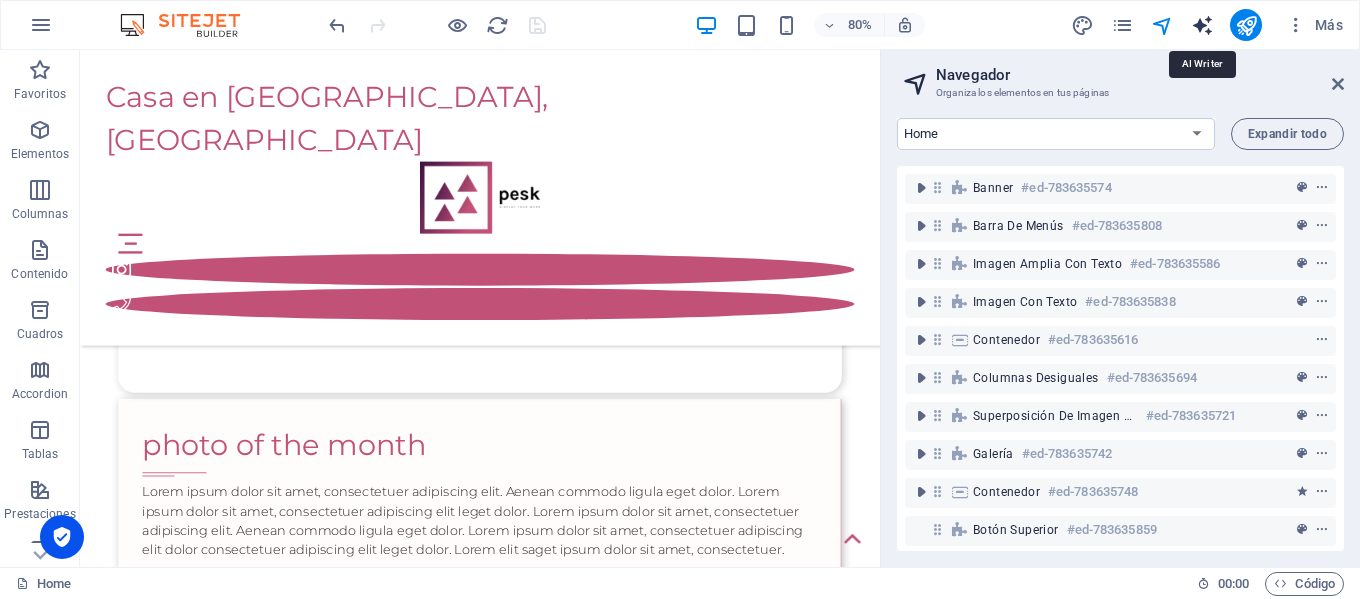 click at bounding box center (1202, 25) 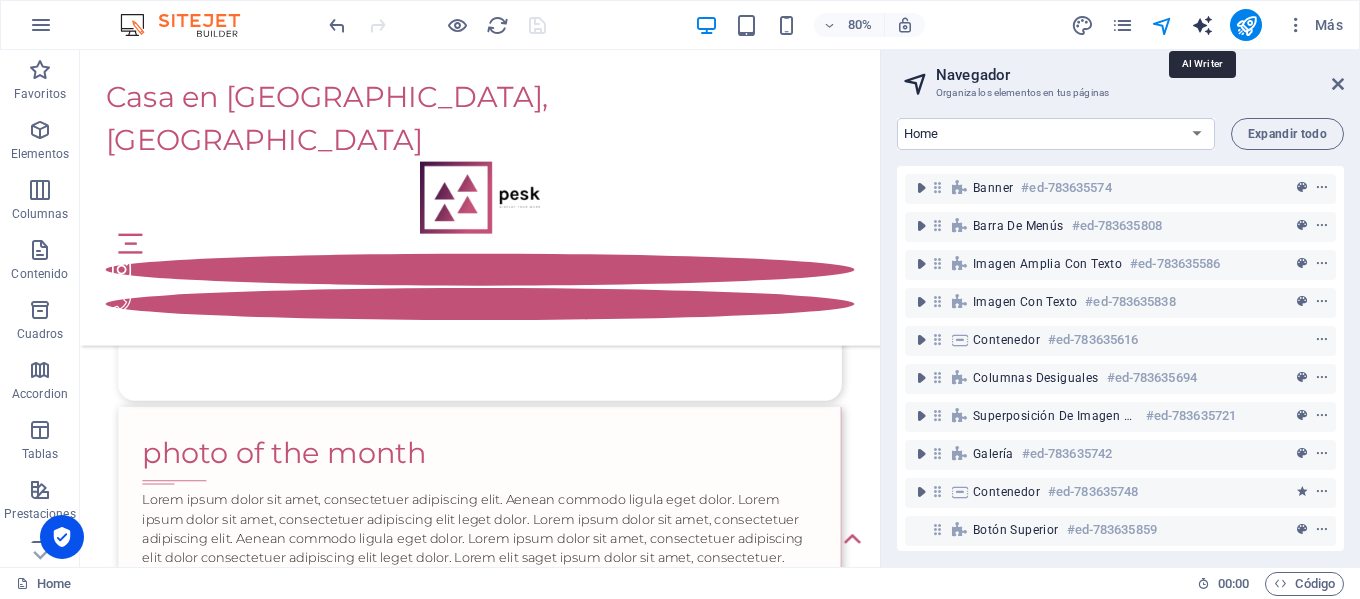 select on "English" 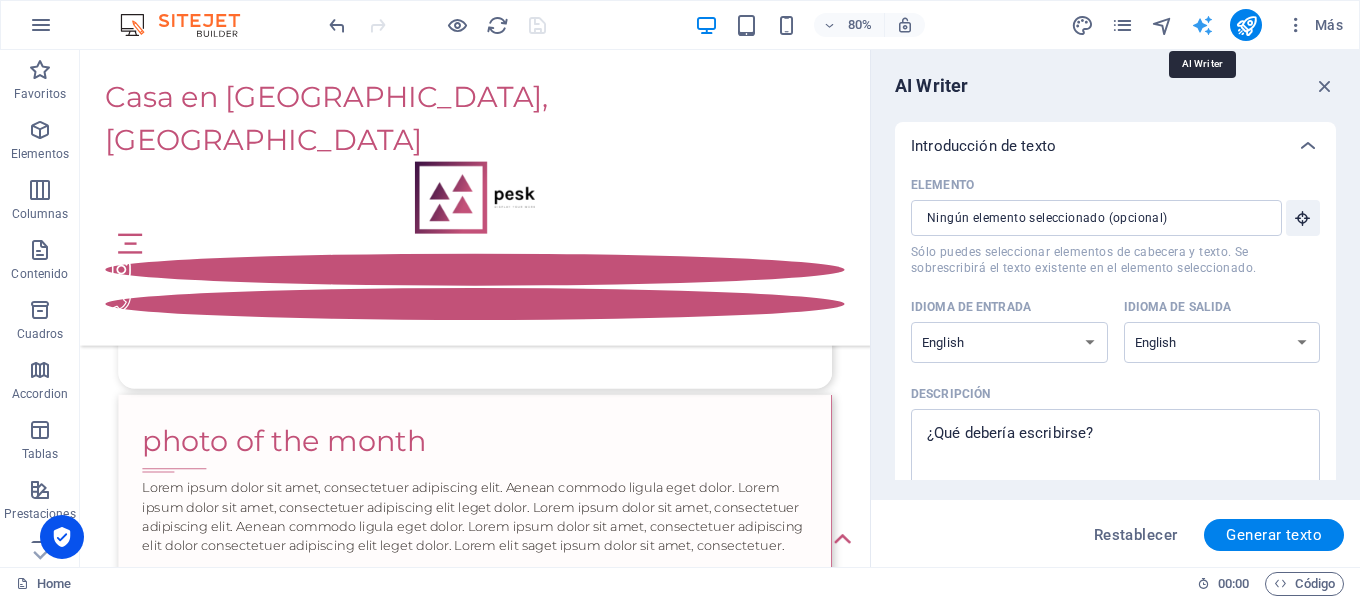 scroll, scrollTop: 3549, scrollLeft: 0, axis: vertical 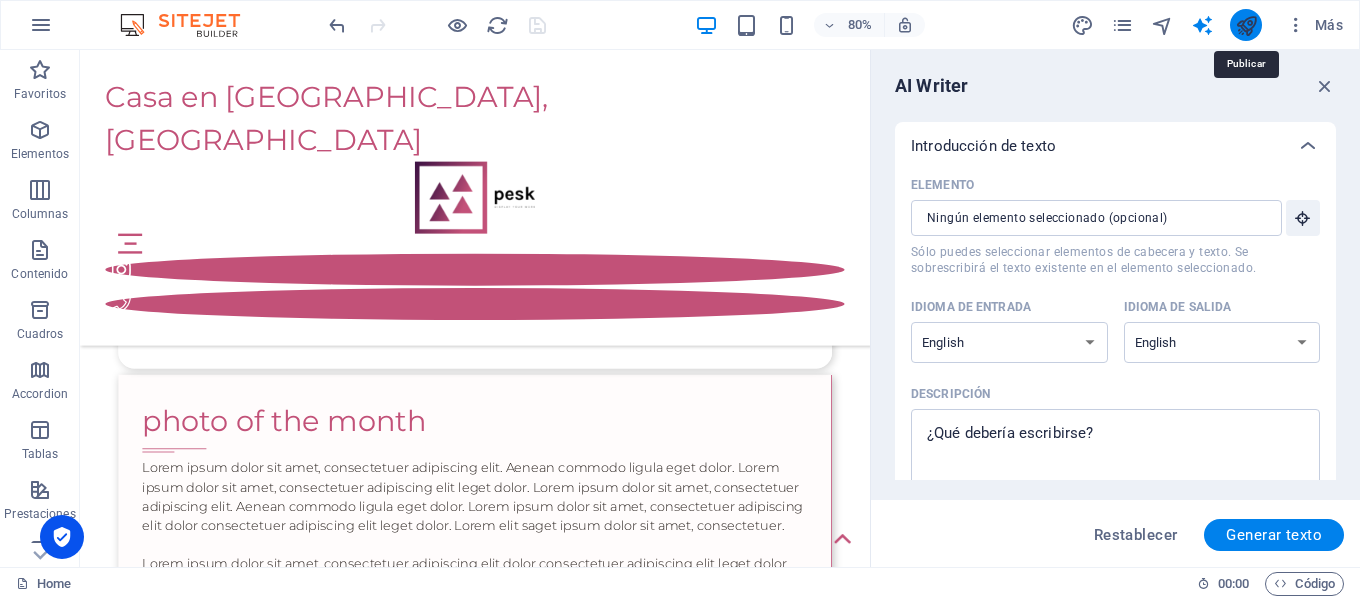 click at bounding box center [1246, 25] 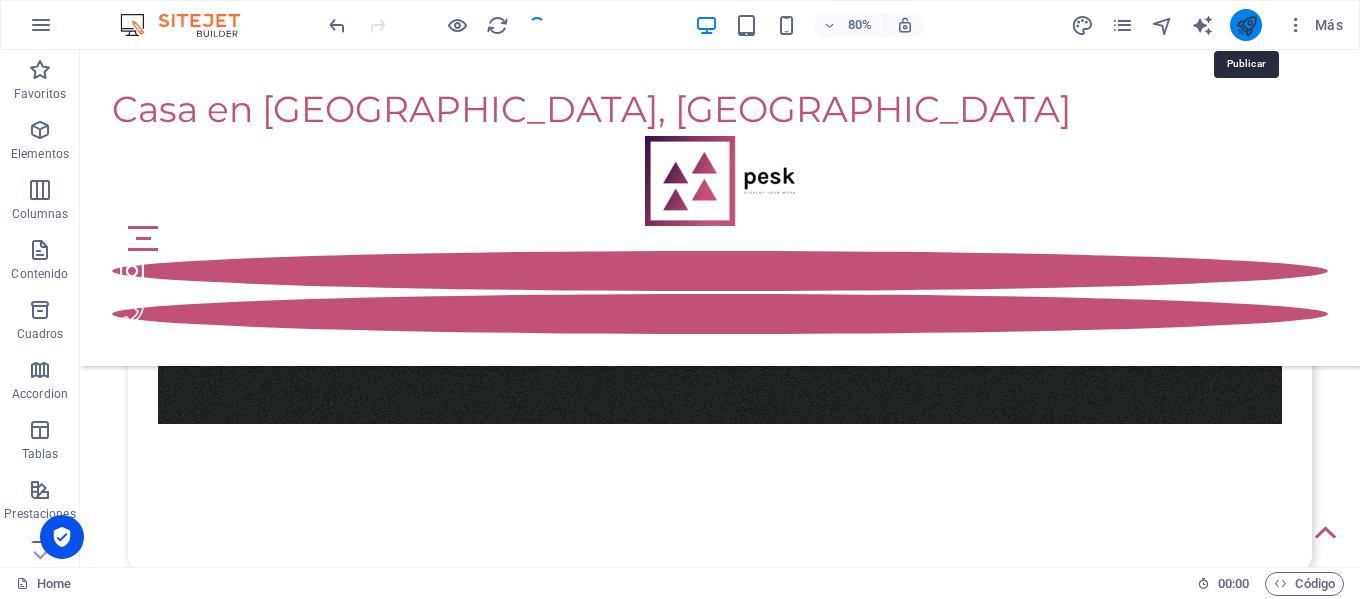 scroll, scrollTop: 3151, scrollLeft: 0, axis: vertical 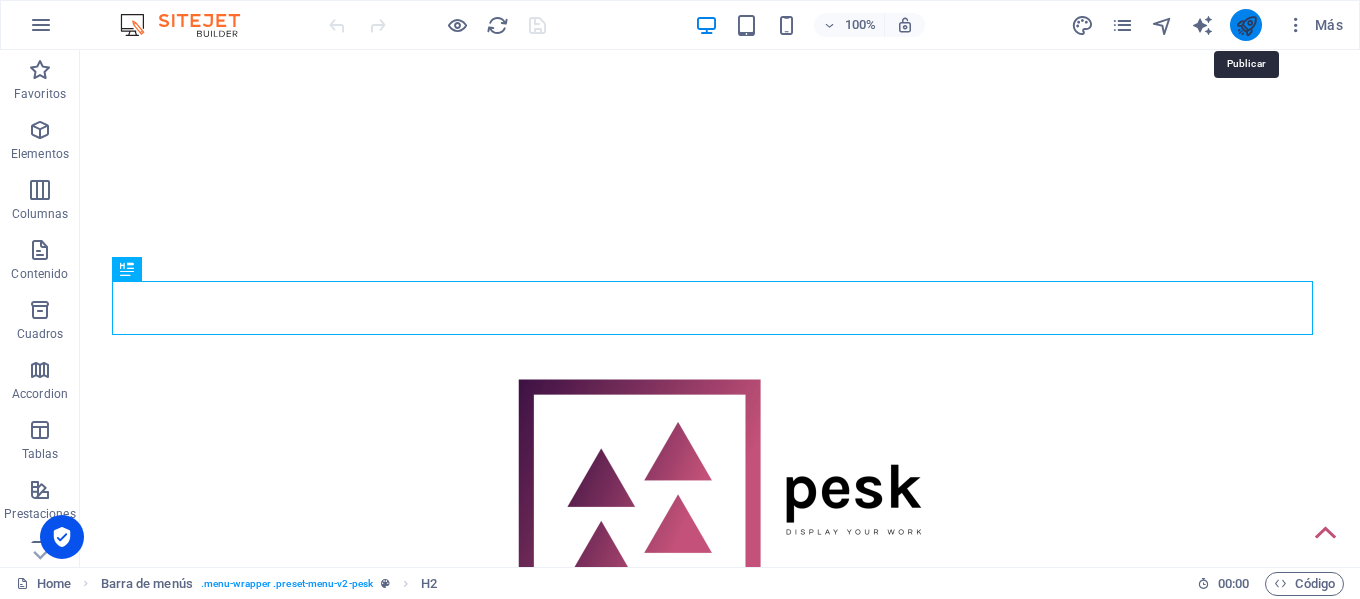 click at bounding box center (1246, 25) 